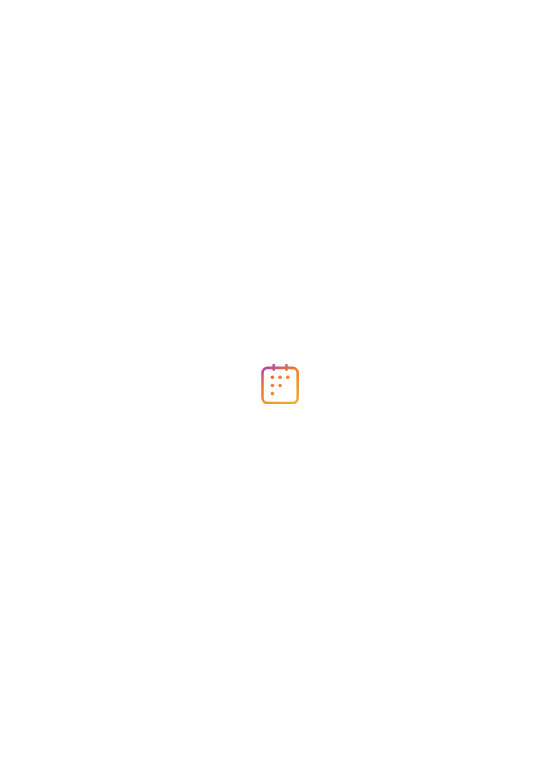 scroll, scrollTop: 0, scrollLeft: 0, axis: both 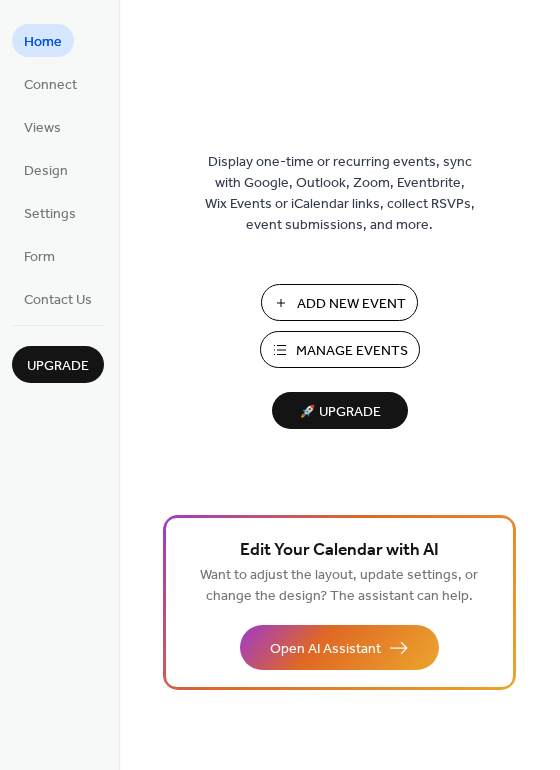 click on "Manage Events" at bounding box center (352, 351) 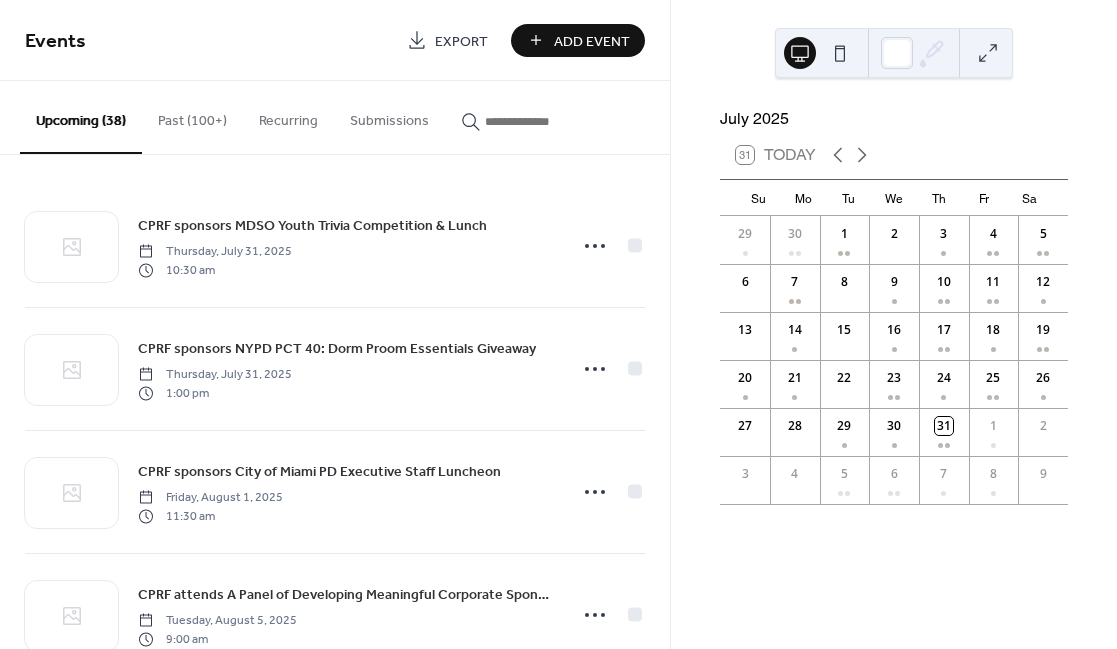 scroll, scrollTop: 0, scrollLeft: 0, axis: both 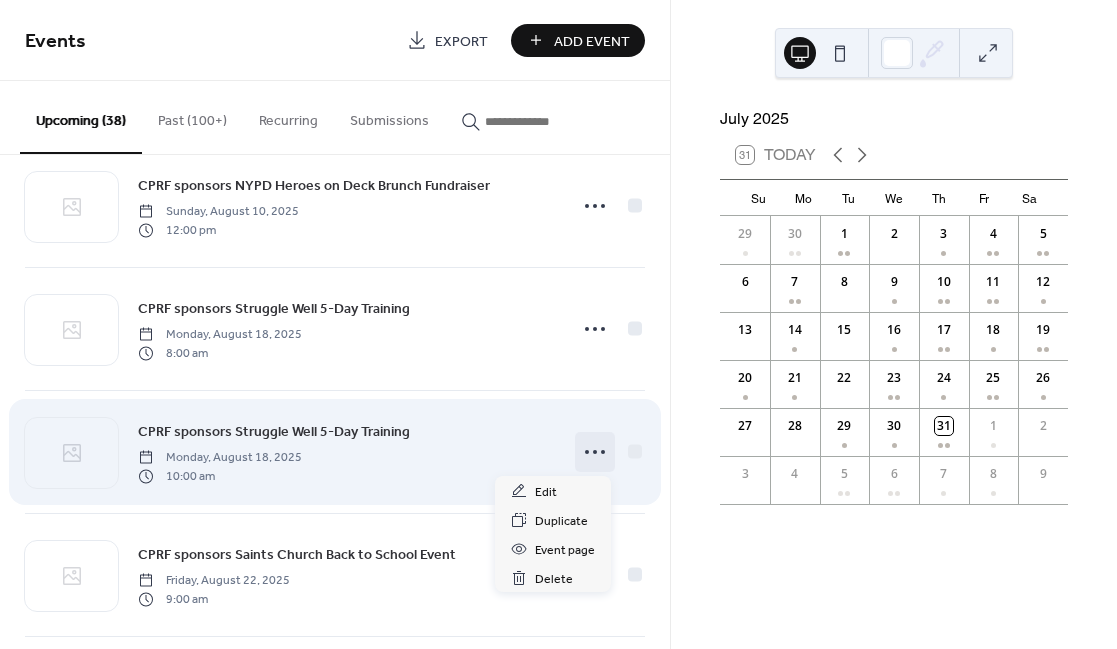 click 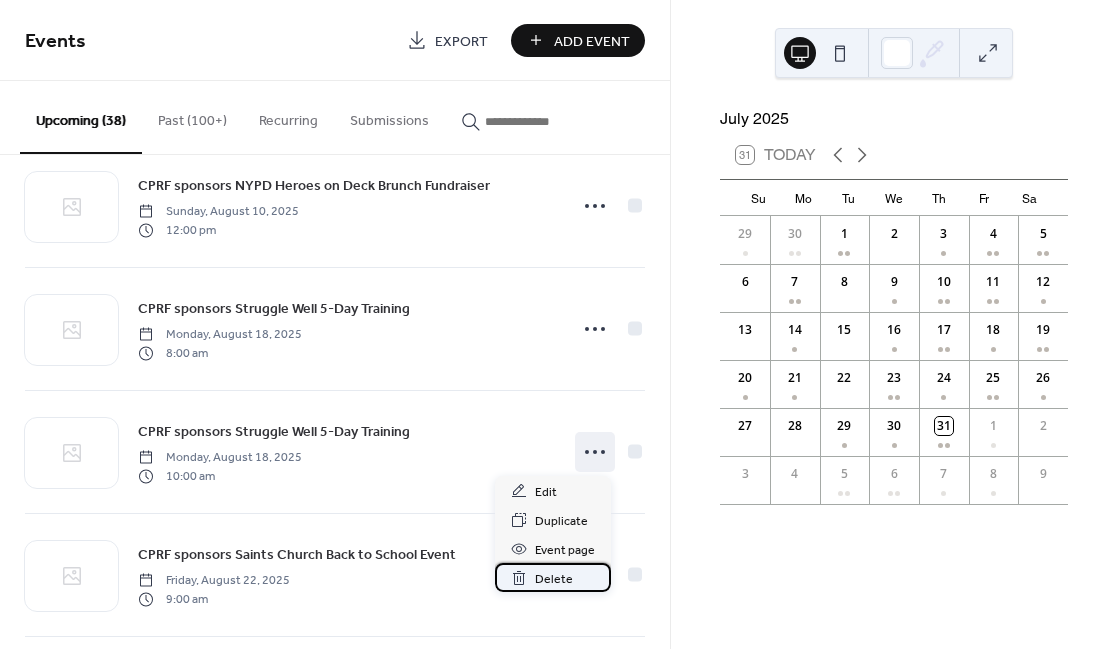 click on "Delete" at bounding box center [553, 577] 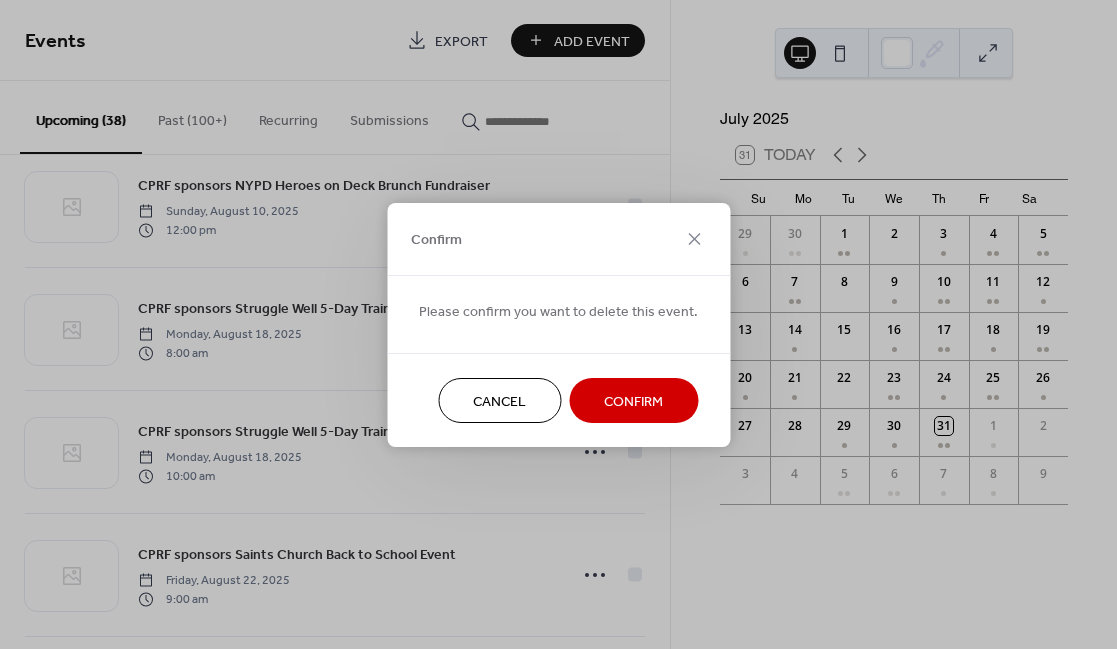click on "Confirm" at bounding box center [633, 400] 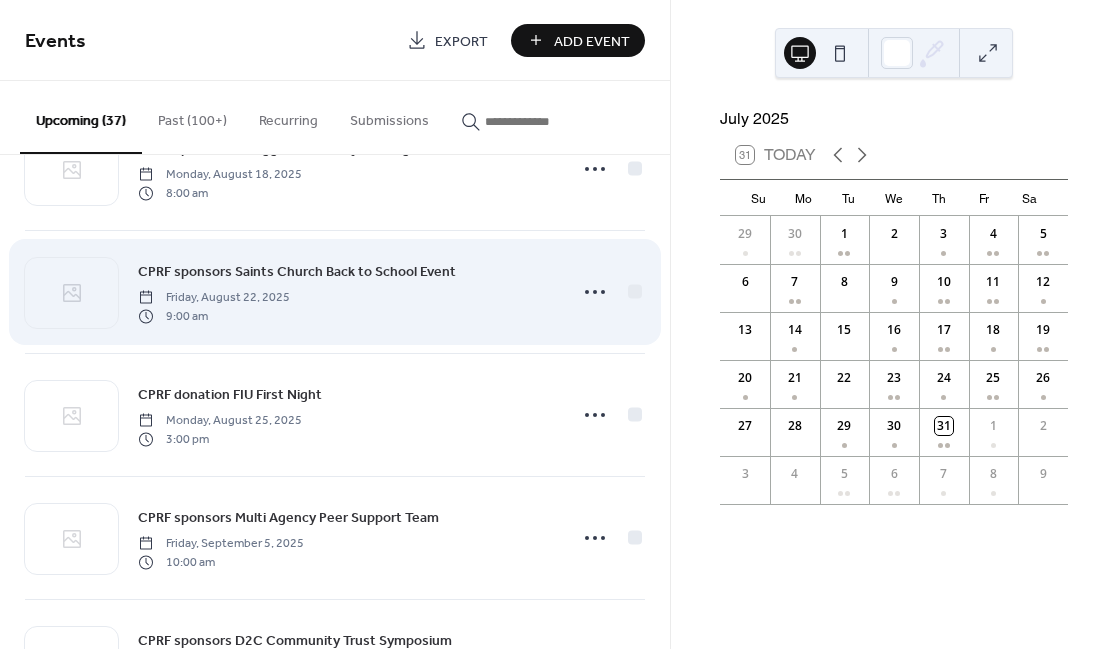 scroll, scrollTop: 1922, scrollLeft: 0, axis: vertical 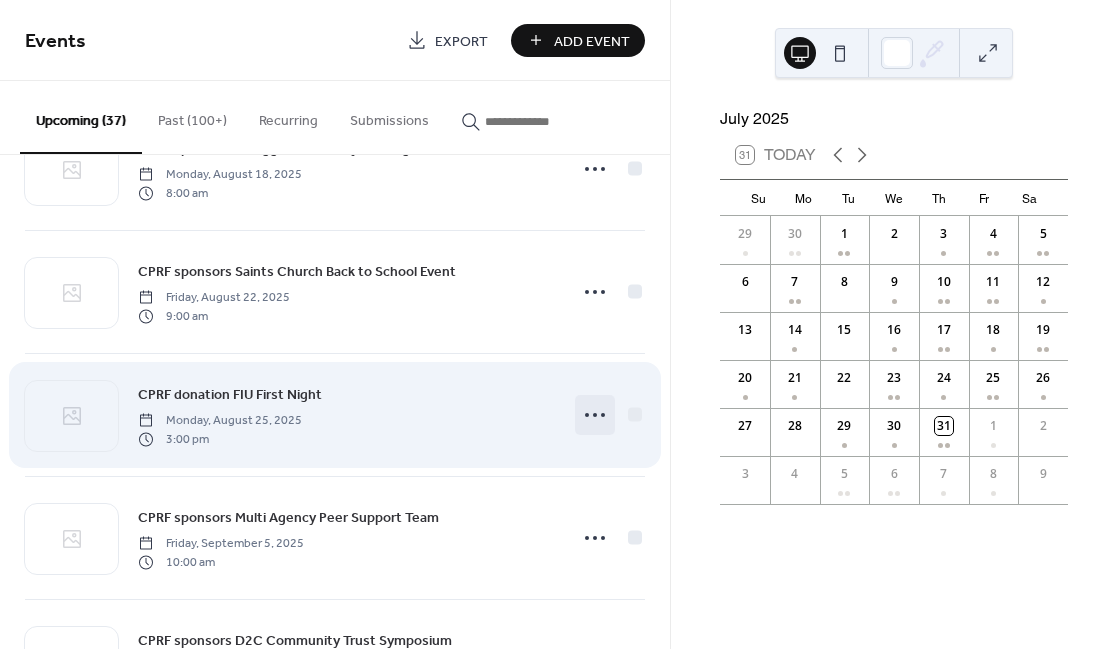 click 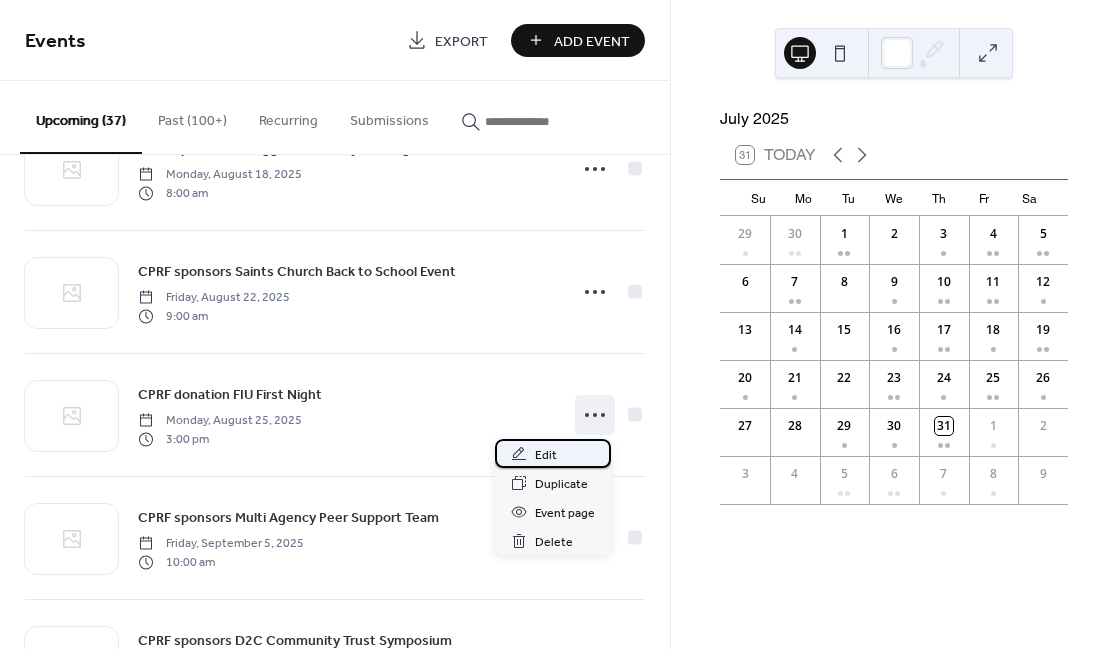 click on "Edit" at bounding box center (553, 453) 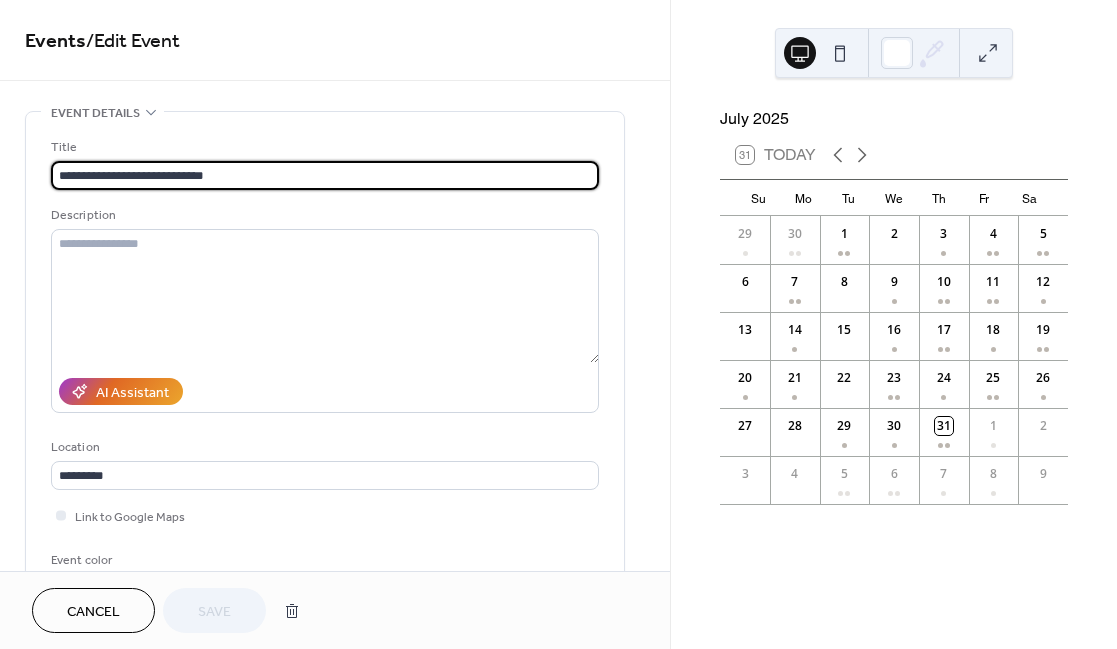 click on "**********" at bounding box center [325, 175] 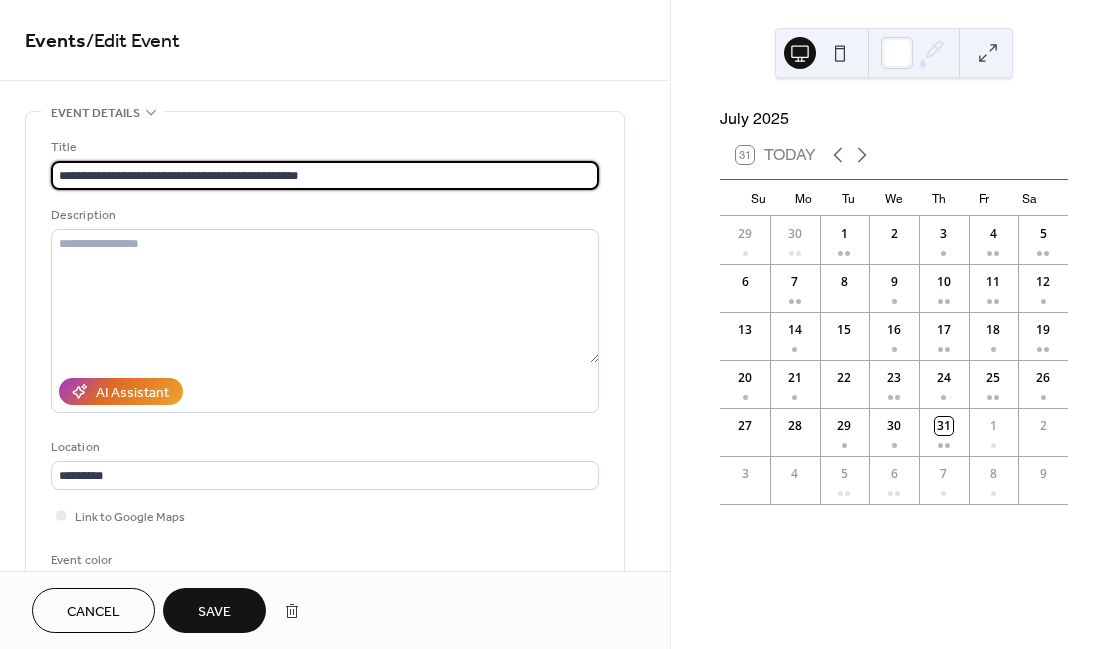 type on "**********" 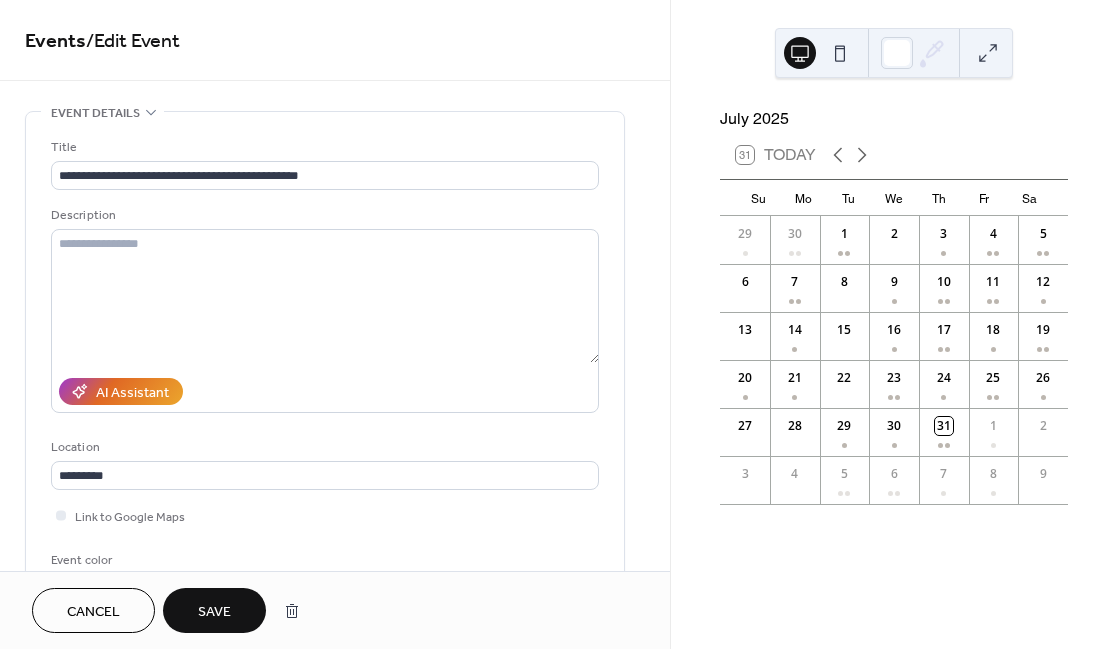 click on "Save" at bounding box center [214, 610] 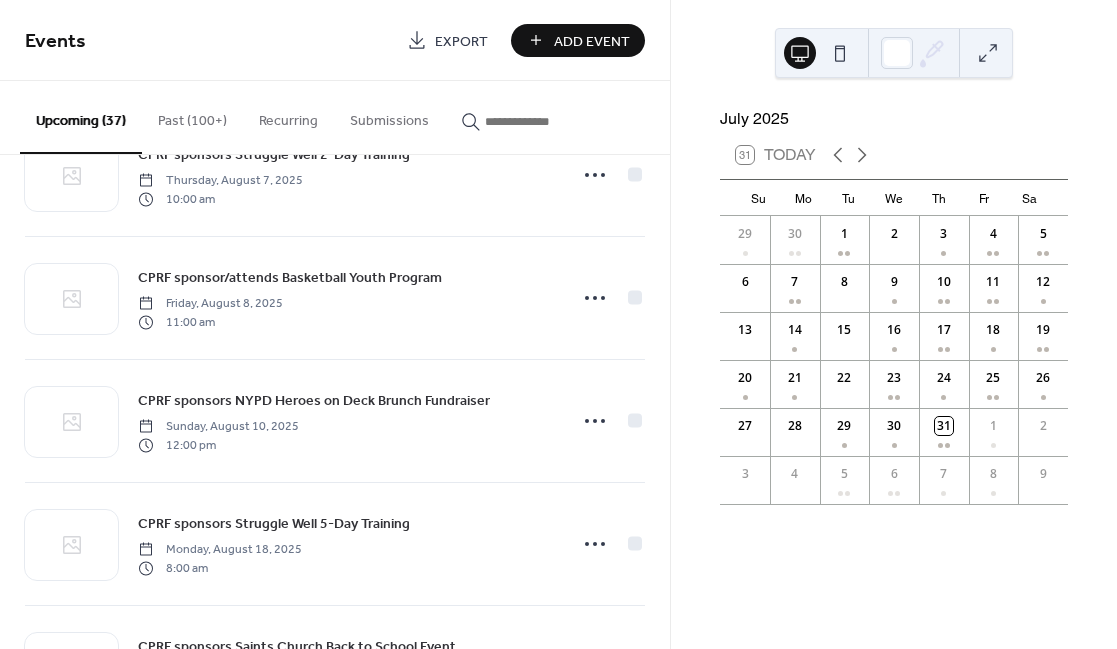 scroll, scrollTop: 1497, scrollLeft: 0, axis: vertical 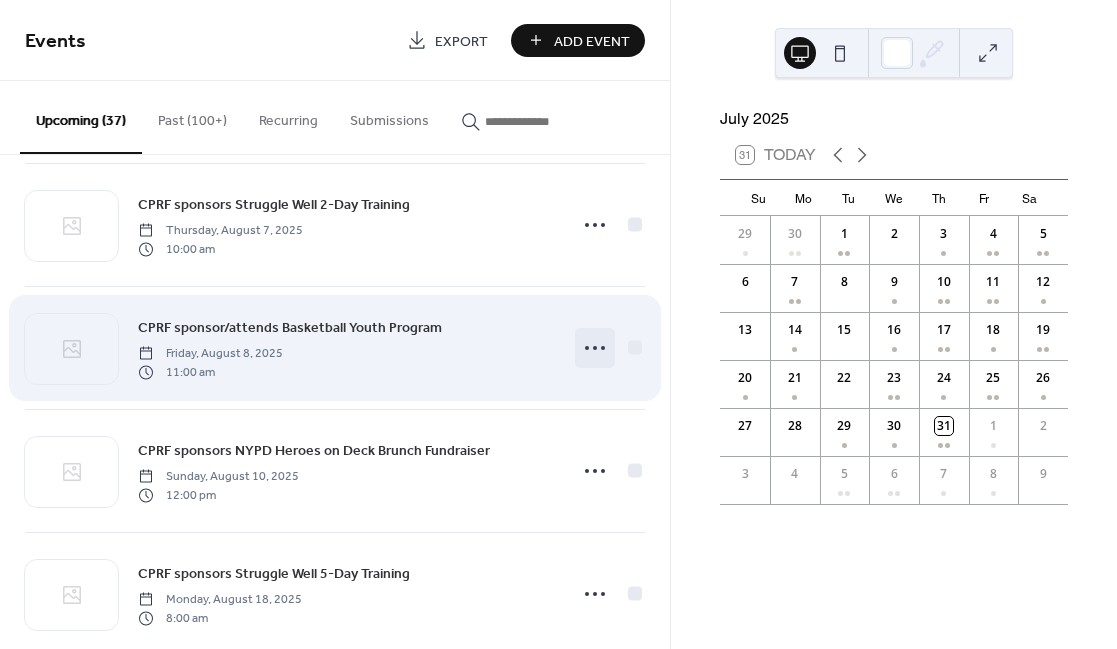 click 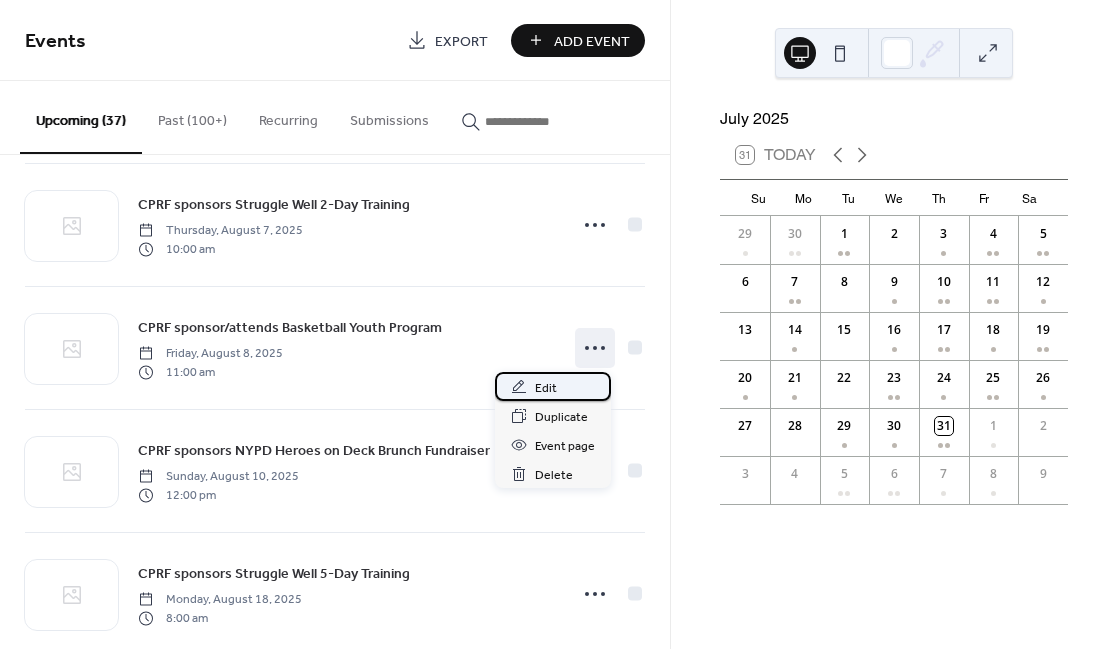 click on "Edit" at bounding box center [553, 386] 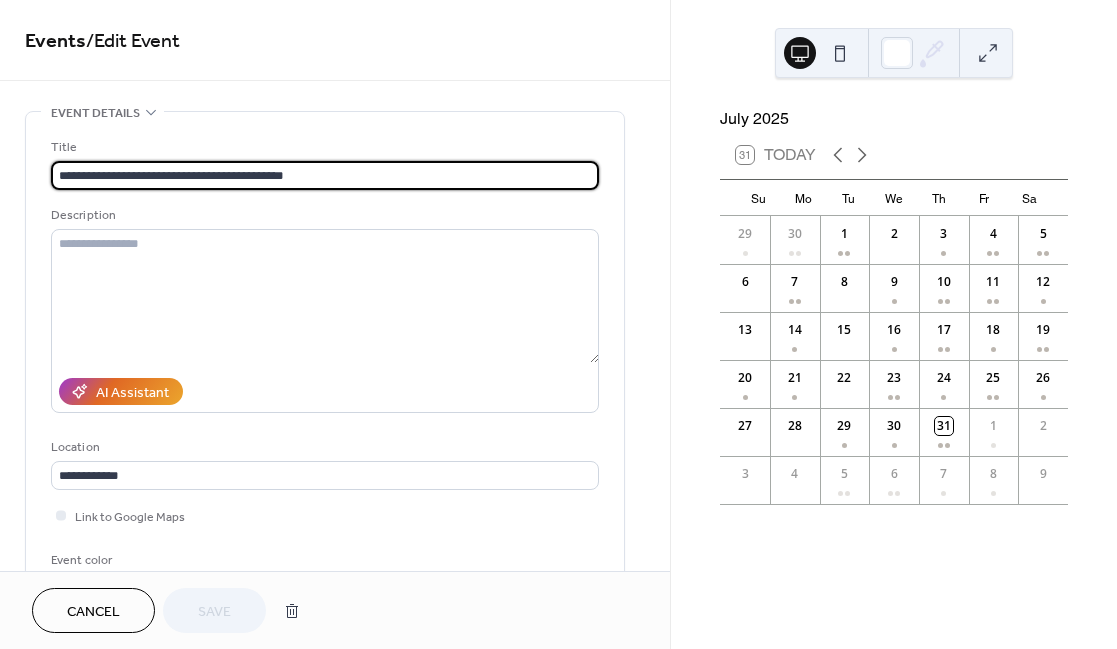click on "**********" at bounding box center [325, 175] 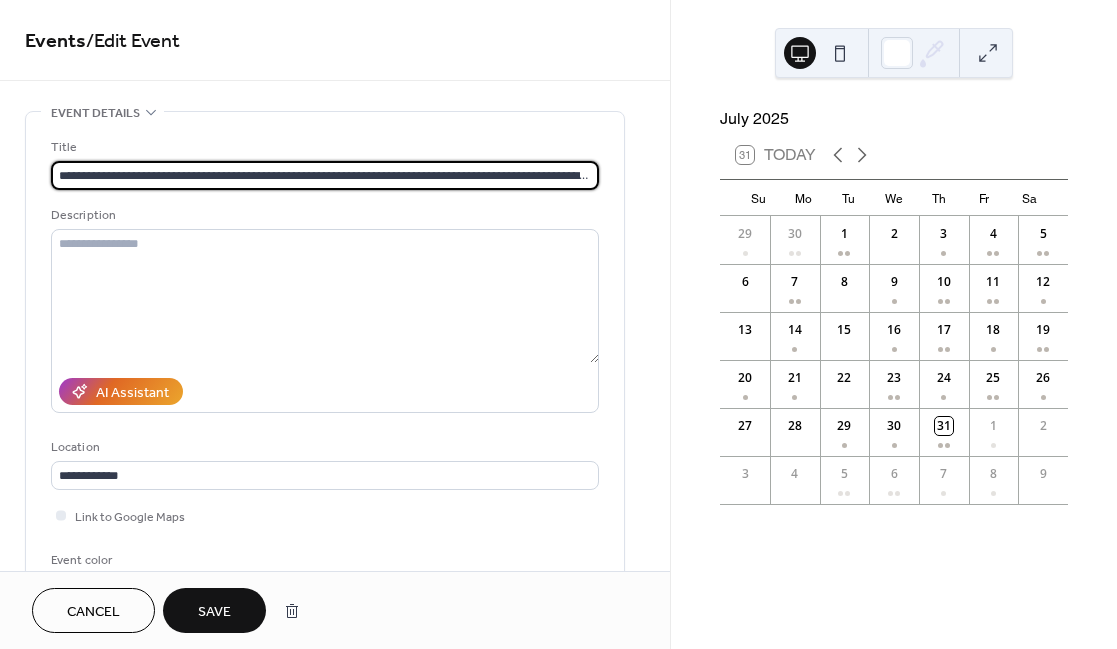 type on "**********" 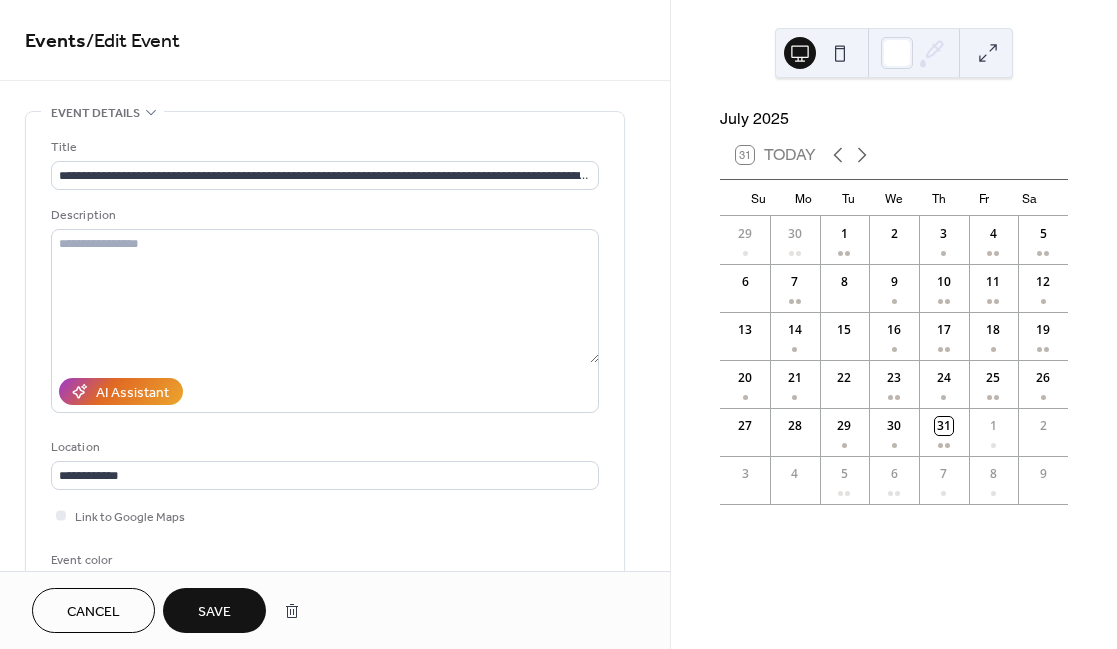 click on "Save" at bounding box center (214, 610) 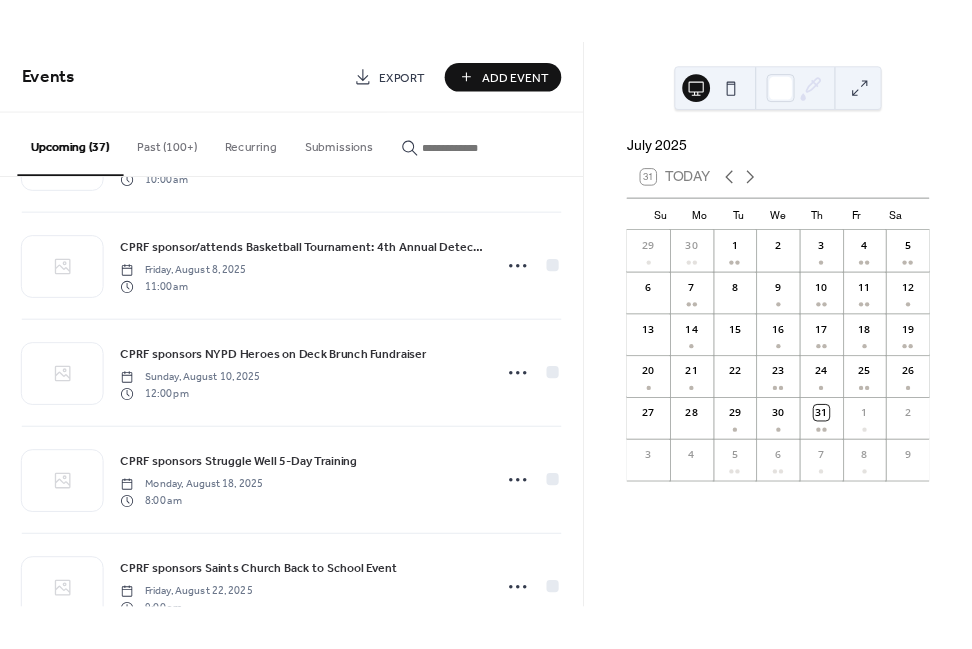 scroll, scrollTop: 1591, scrollLeft: 0, axis: vertical 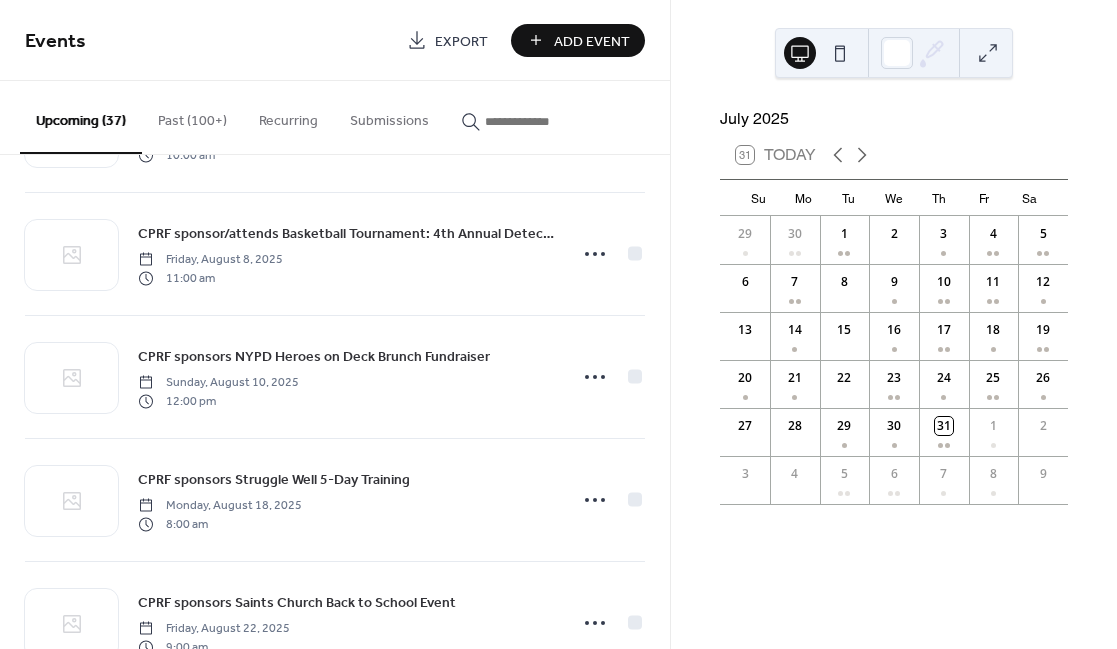 click on "Add Event" at bounding box center [592, 41] 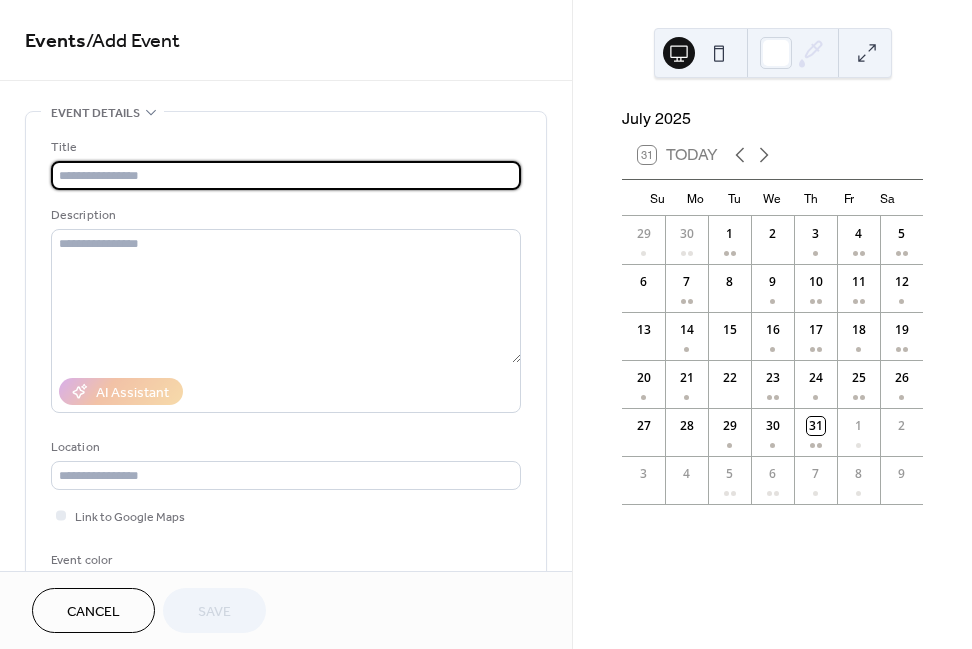 click at bounding box center (286, 175) 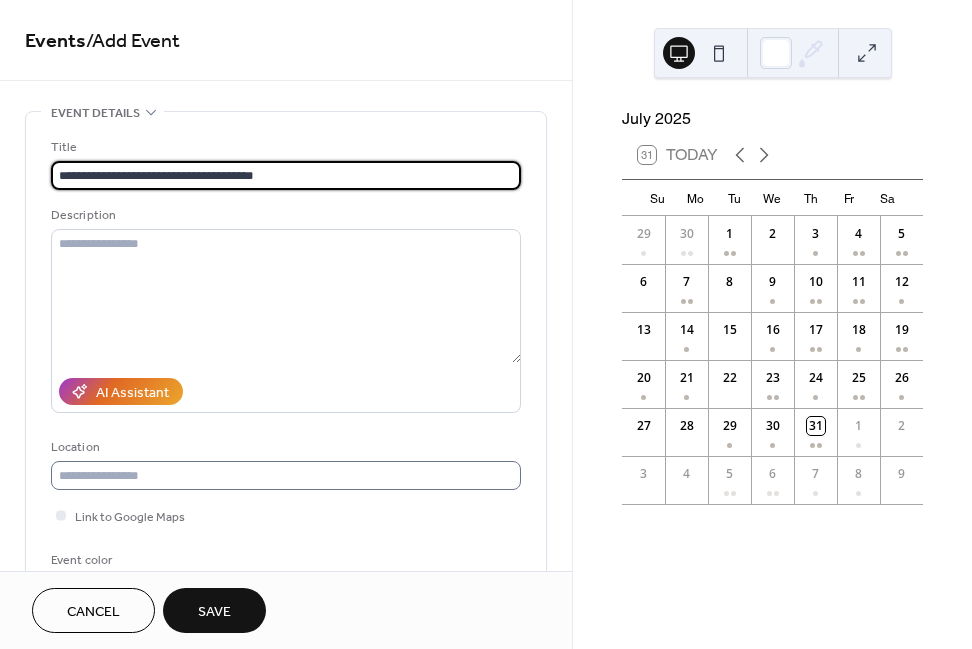 type on "**********" 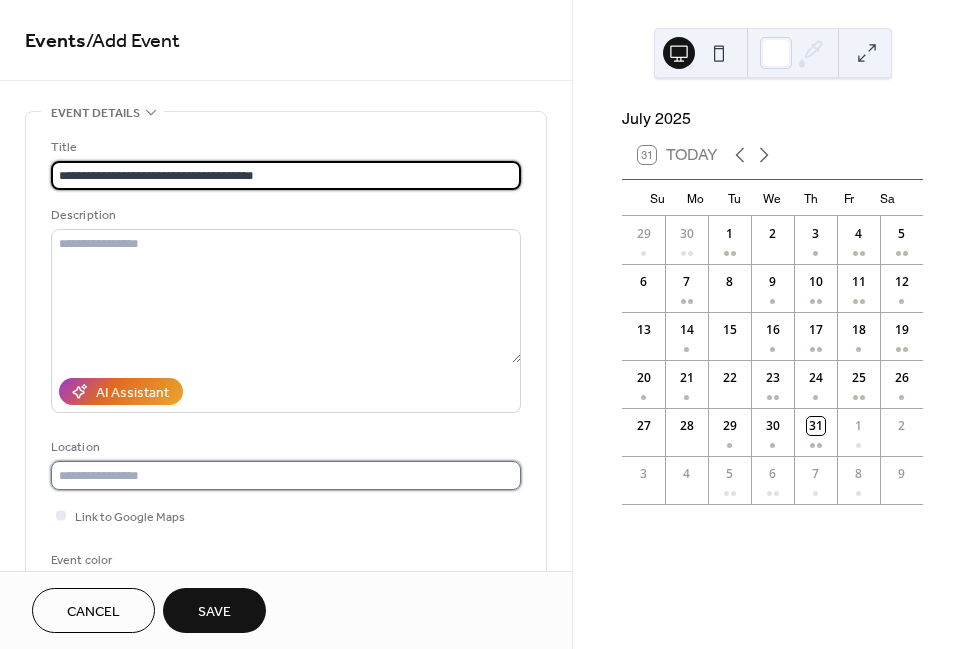 click at bounding box center (286, 475) 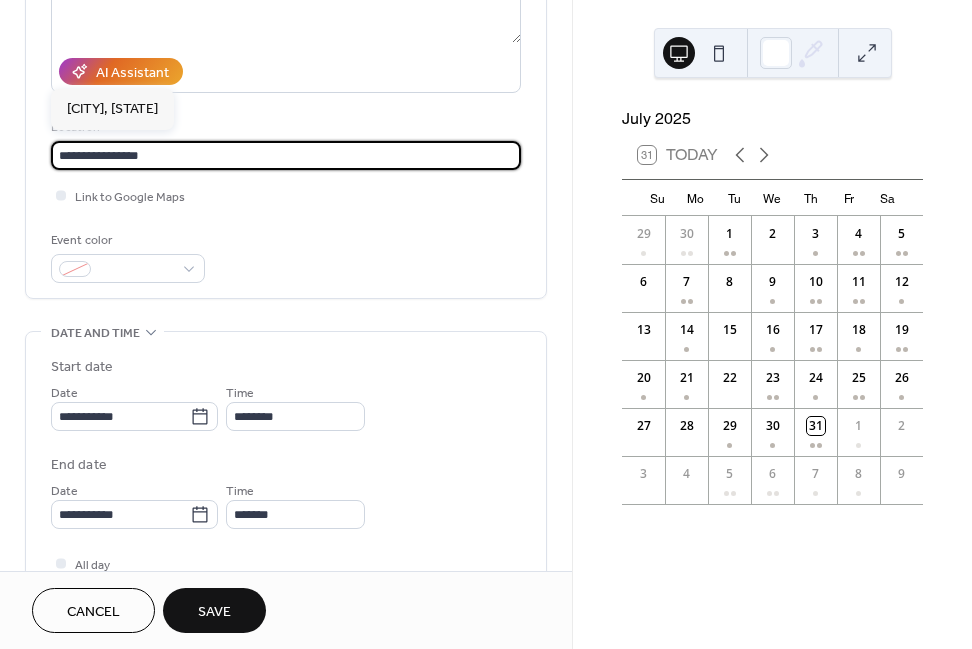 scroll, scrollTop: 366, scrollLeft: 0, axis: vertical 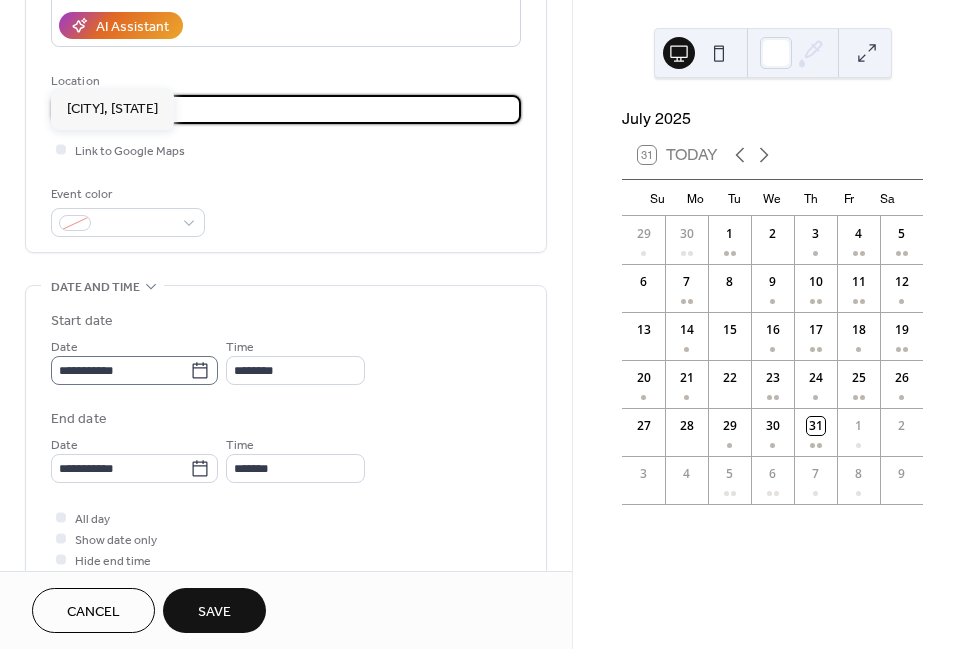 type on "**********" 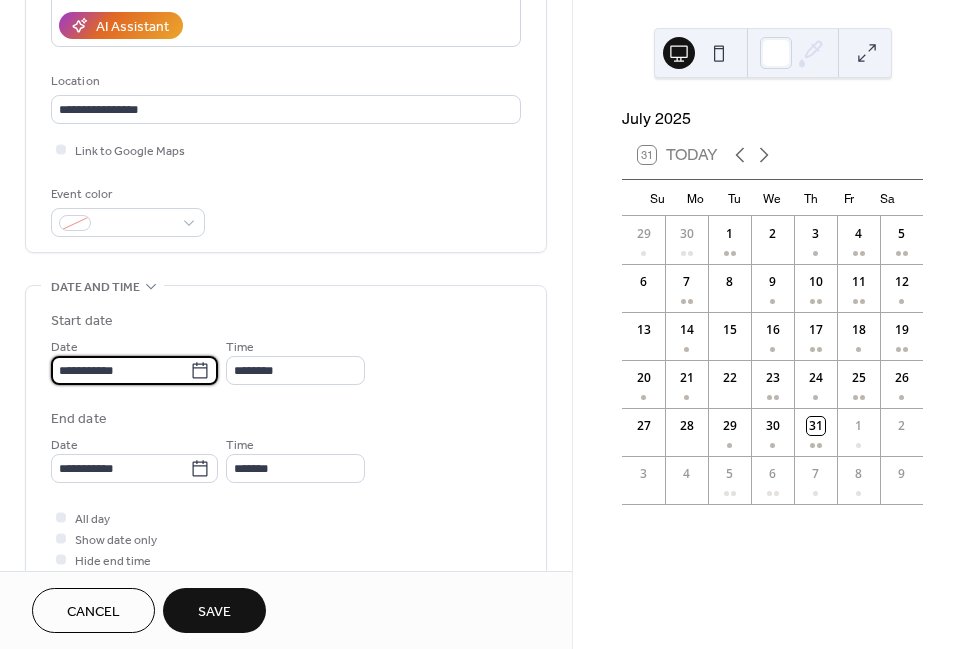 click on "**********" at bounding box center [120, 370] 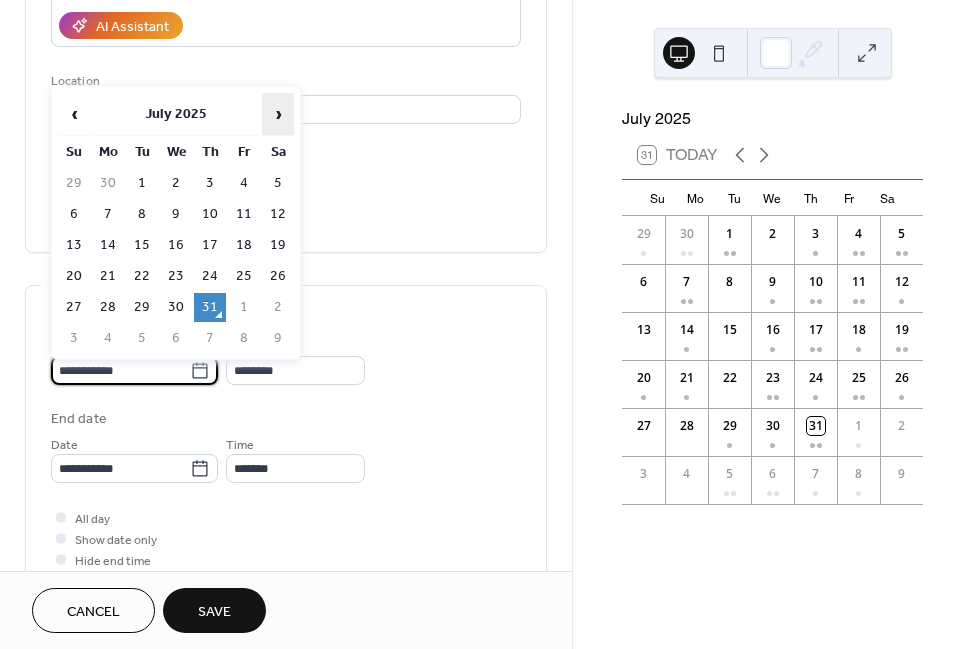 click on "›" at bounding box center (278, 114) 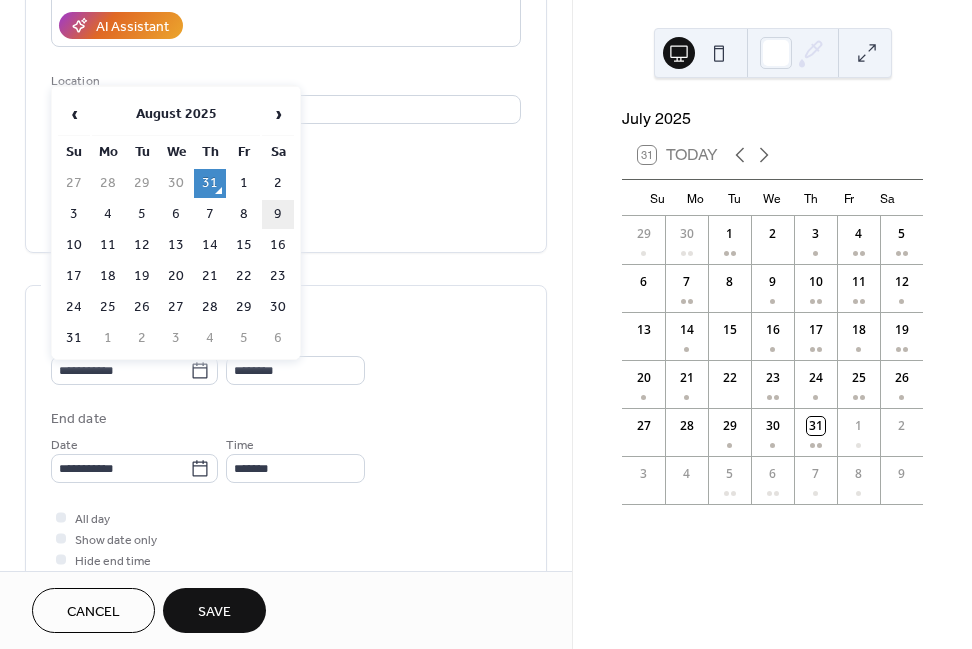 click on "9" at bounding box center (278, 214) 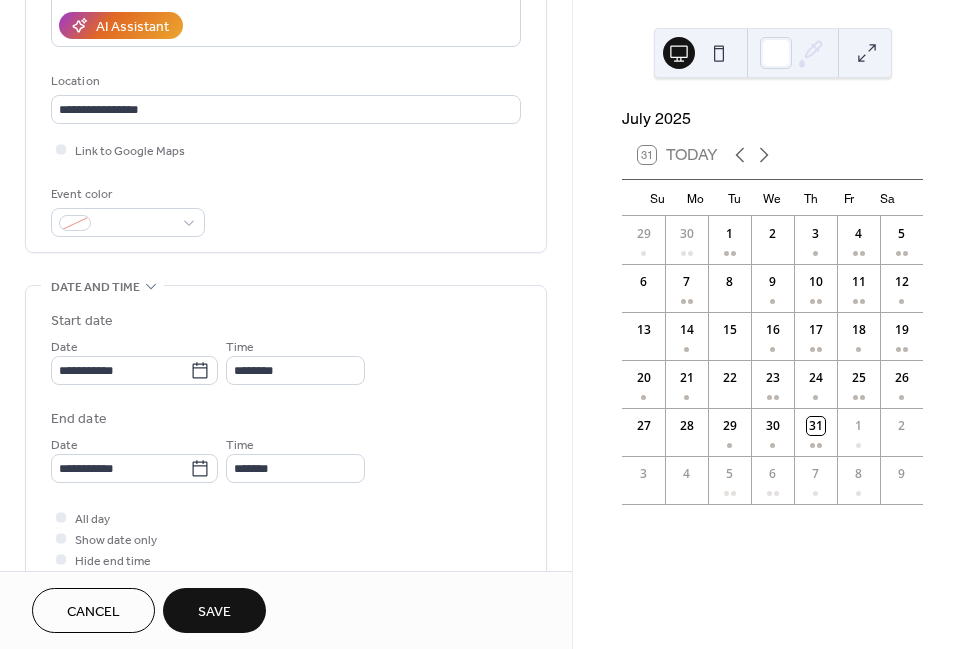 type on "**********" 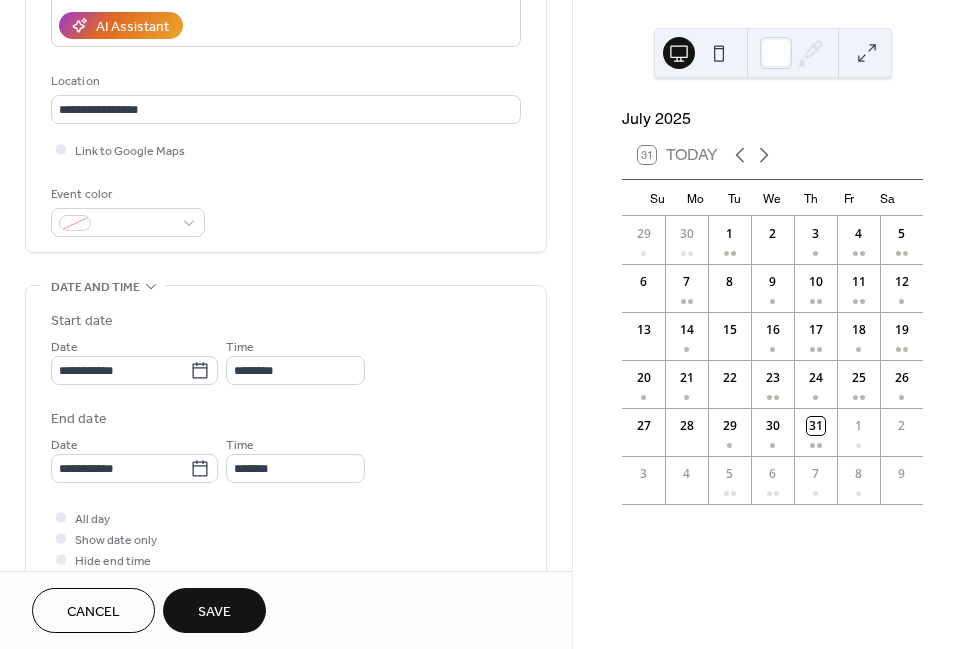type on "**********" 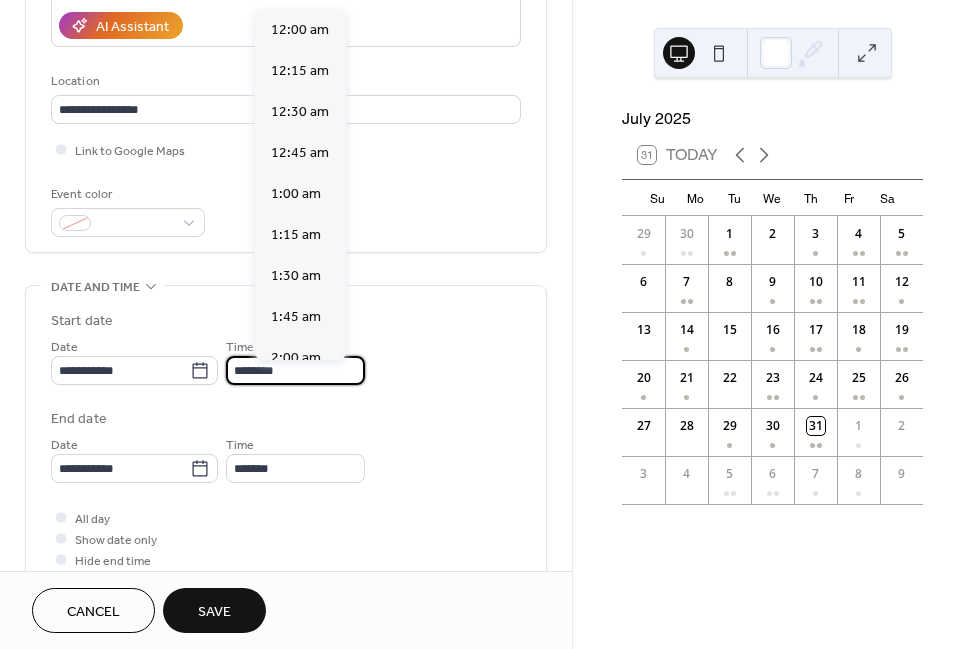 click on "********" at bounding box center (295, 370) 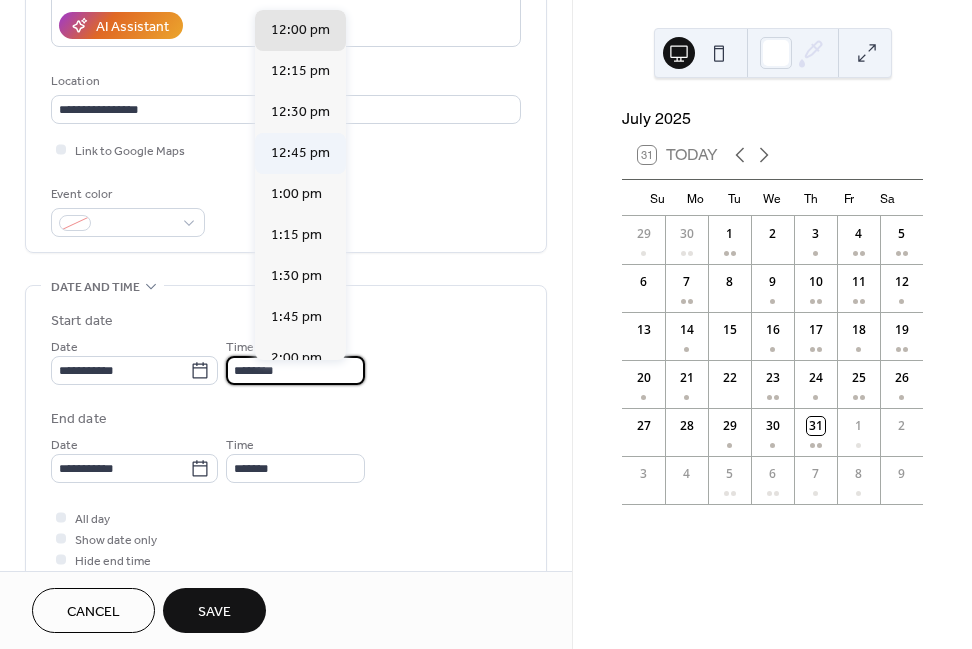 scroll, scrollTop: 1900, scrollLeft: 0, axis: vertical 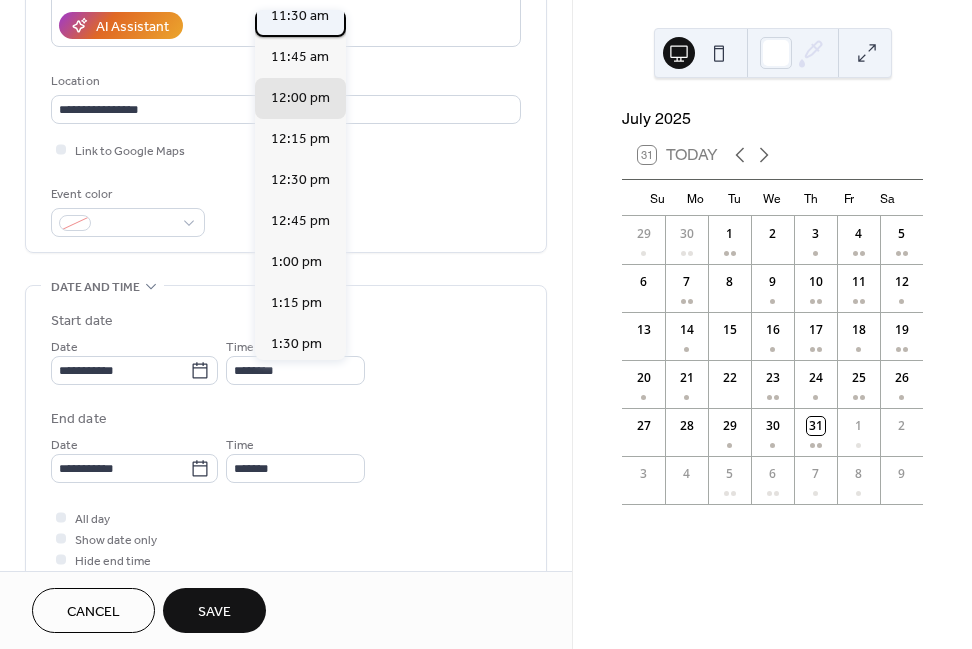 click on "11:30 am" at bounding box center [300, 16] 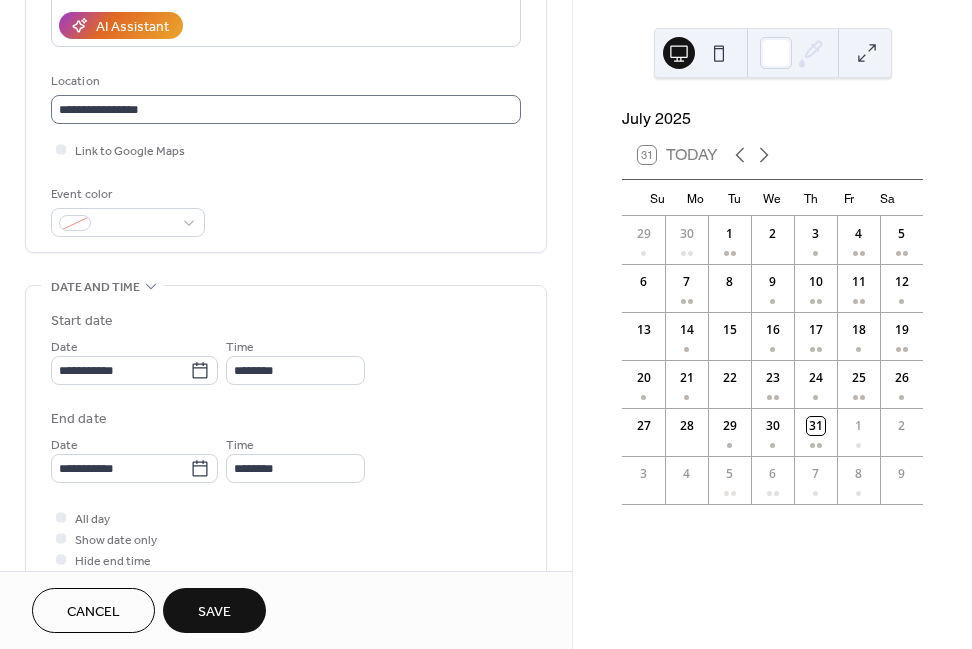type on "********" 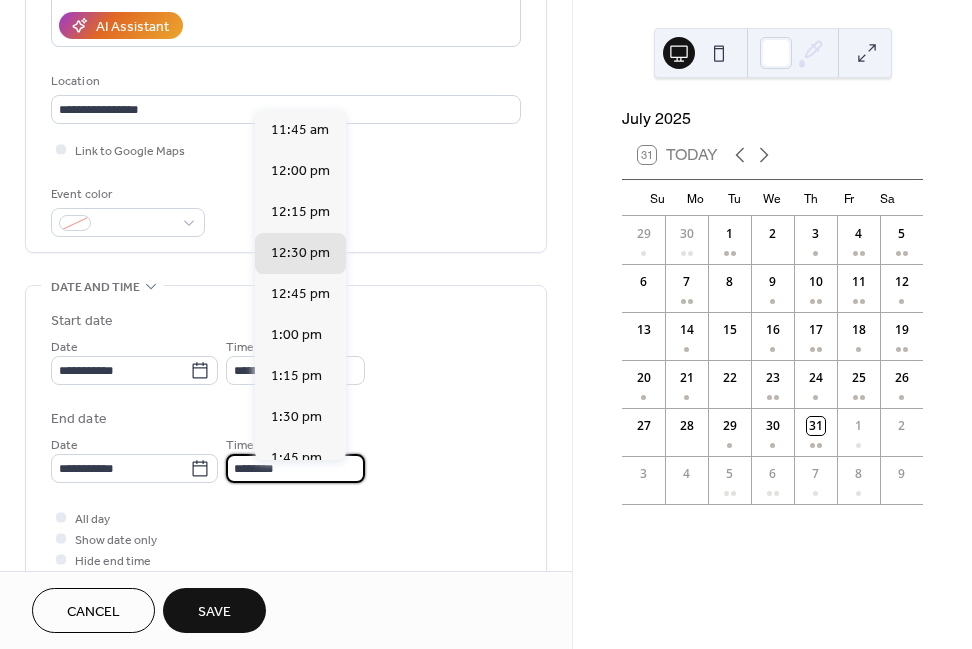 click on "********" at bounding box center [295, 468] 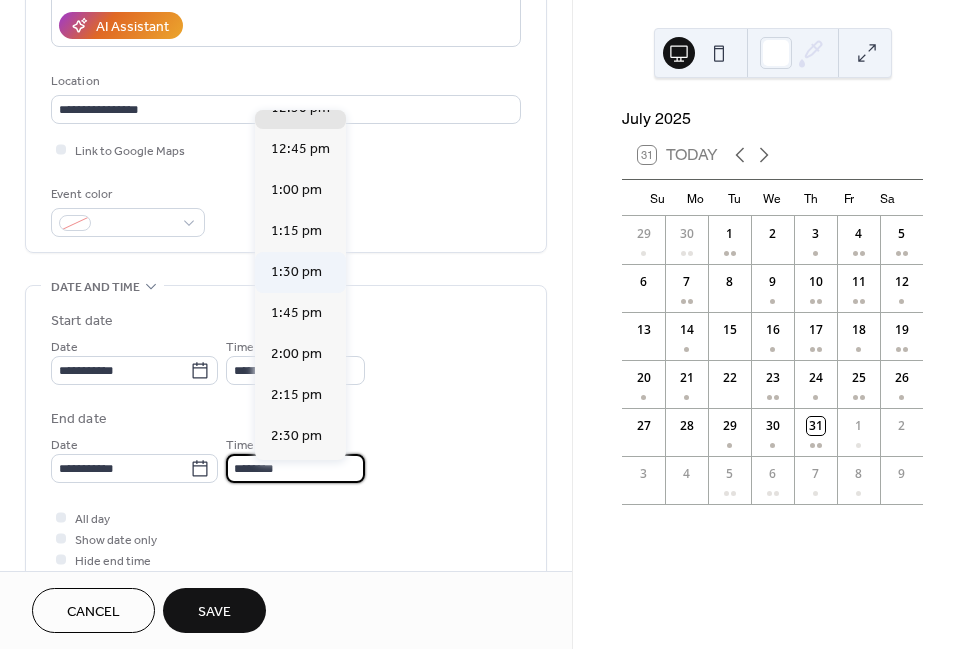 scroll, scrollTop: 148, scrollLeft: 0, axis: vertical 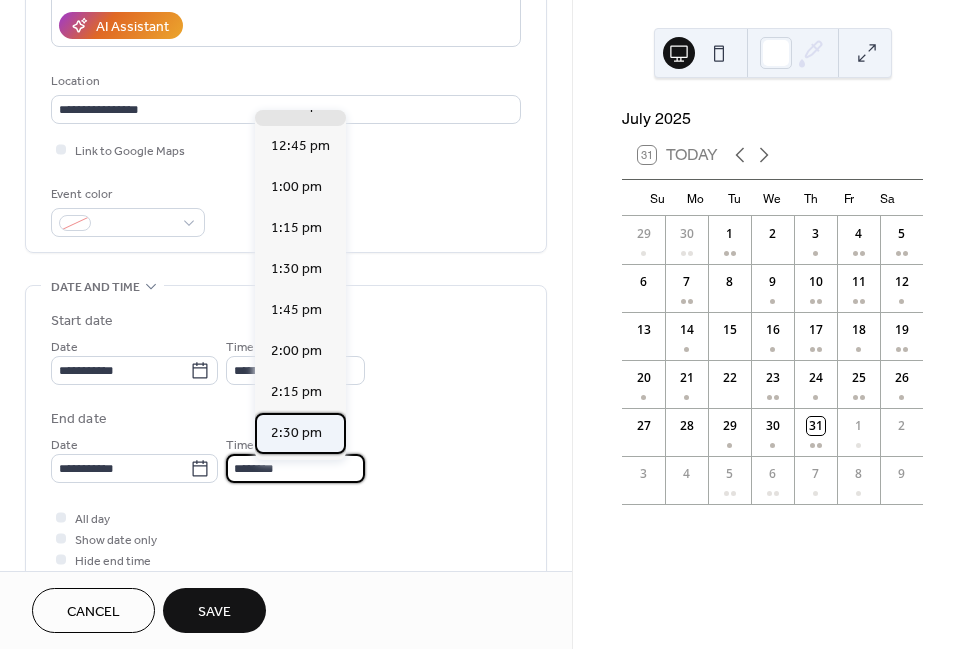 click on "2:30 pm" at bounding box center (296, 433) 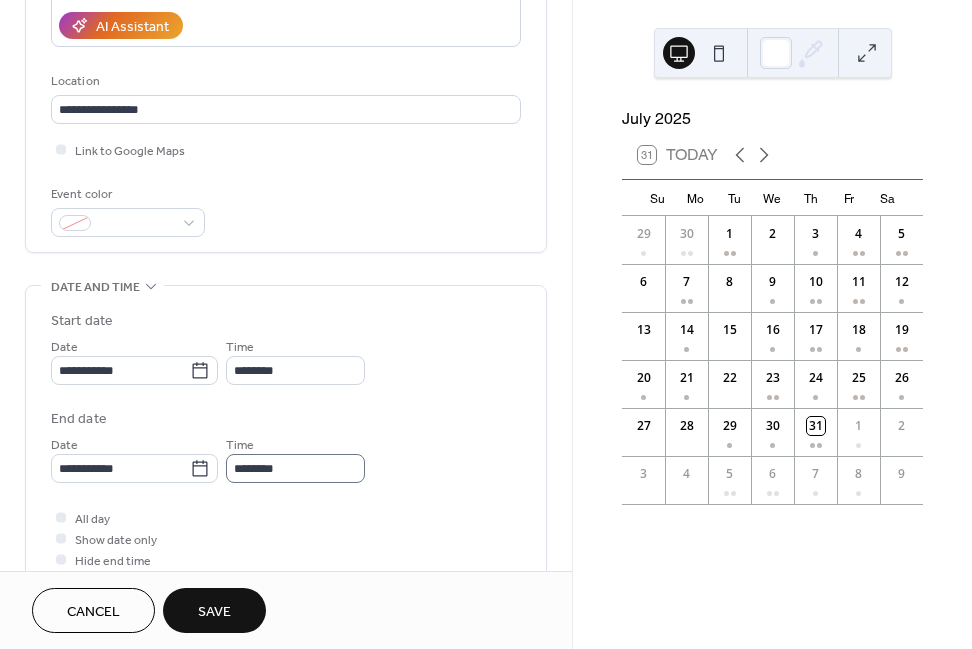 type on "*******" 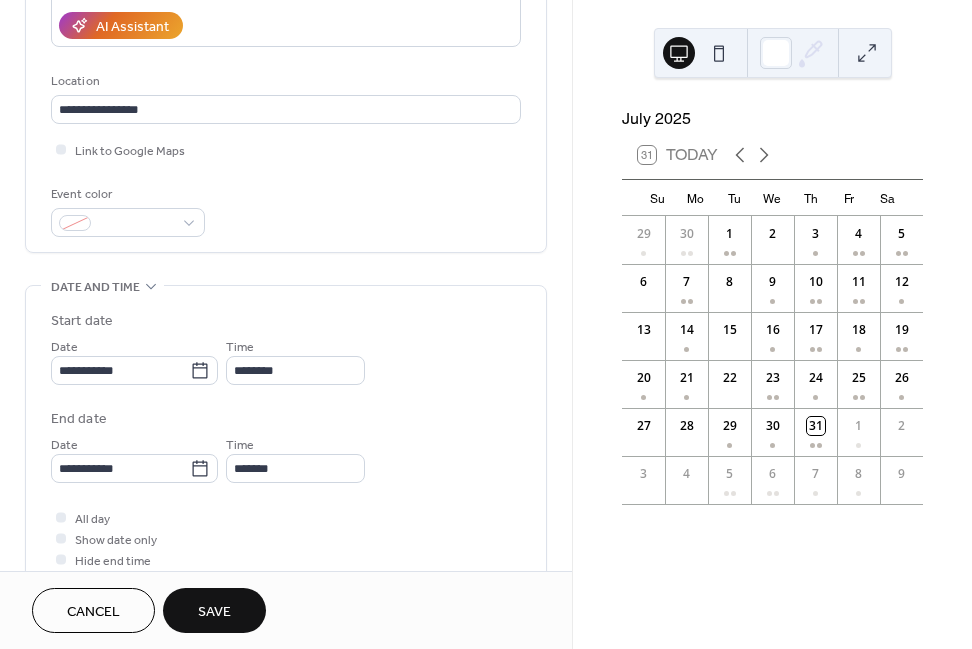 click on "Save" at bounding box center [214, 610] 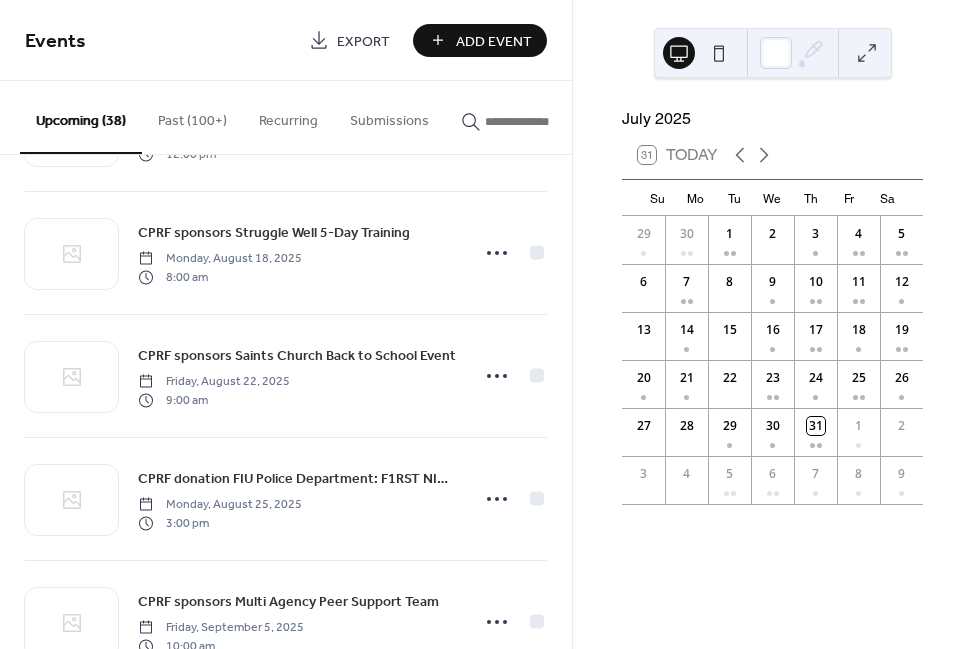 scroll, scrollTop: 1962, scrollLeft: 0, axis: vertical 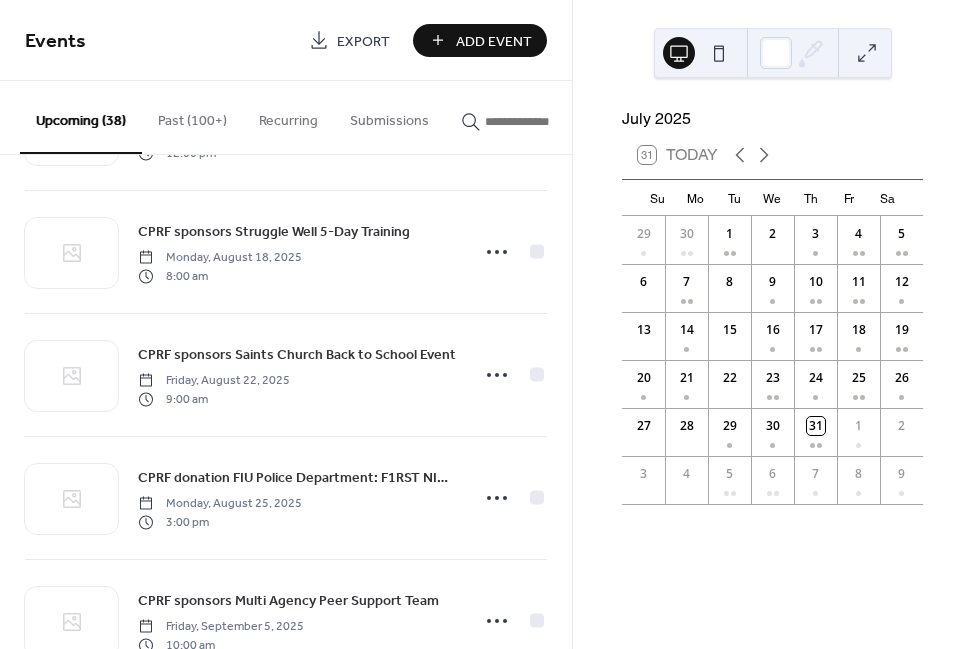 click on "Add Event" at bounding box center (494, 41) 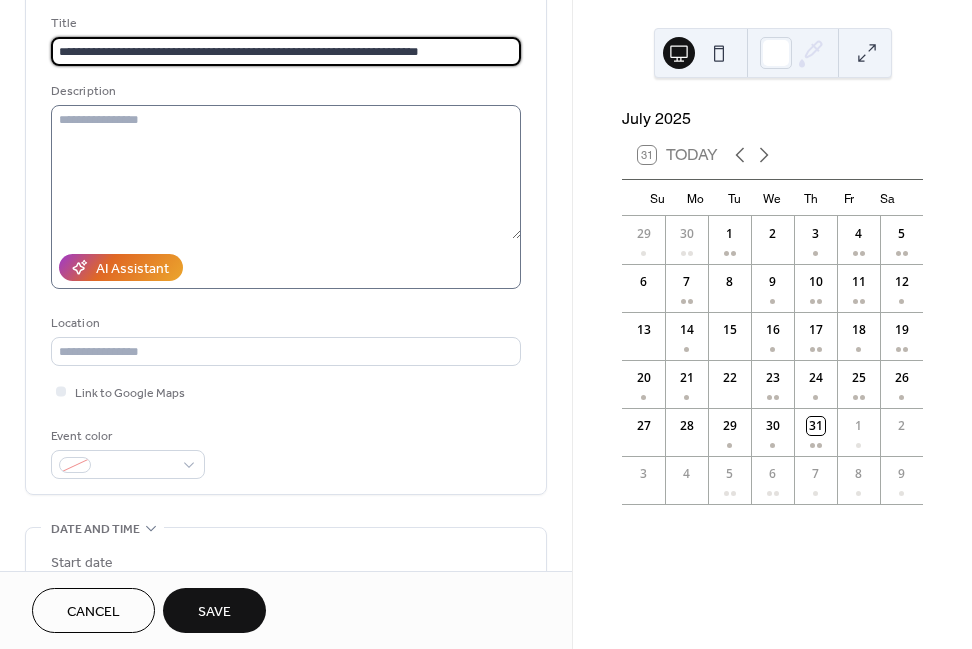 scroll, scrollTop: 194, scrollLeft: 0, axis: vertical 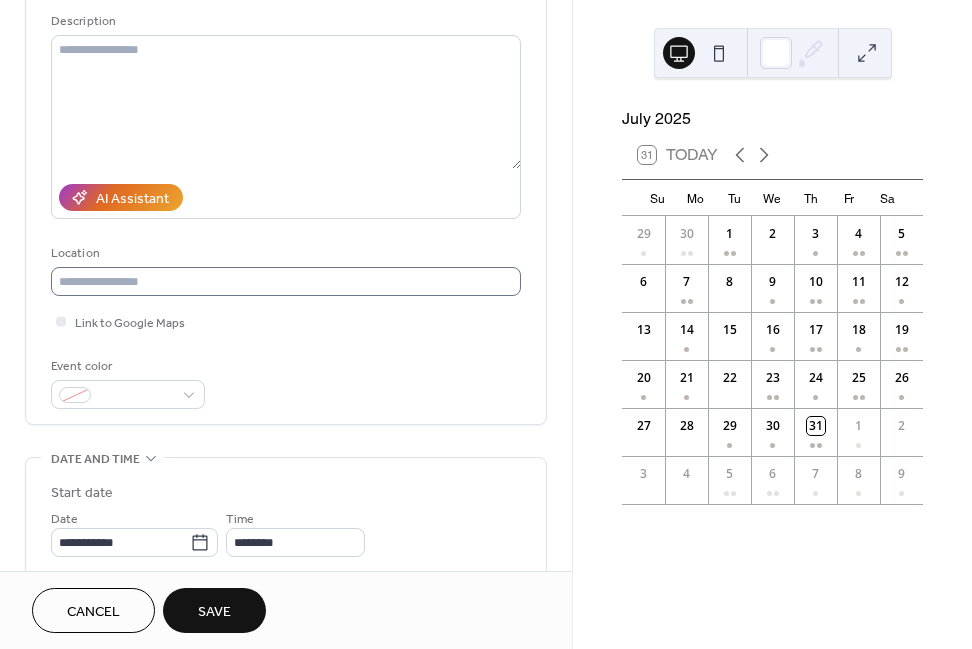 type on "**********" 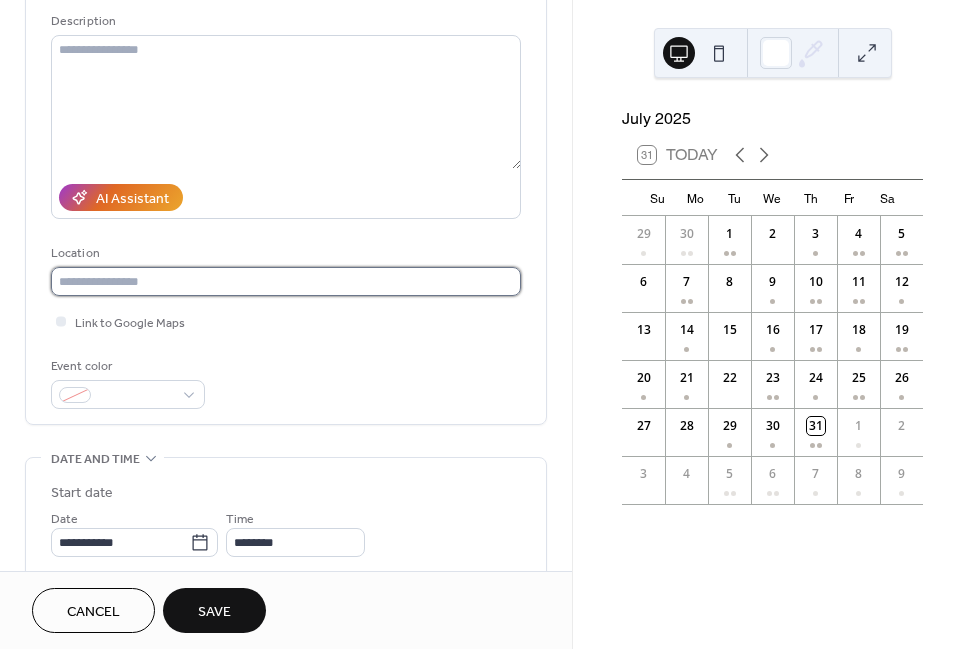 click at bounding box center (286, 281) 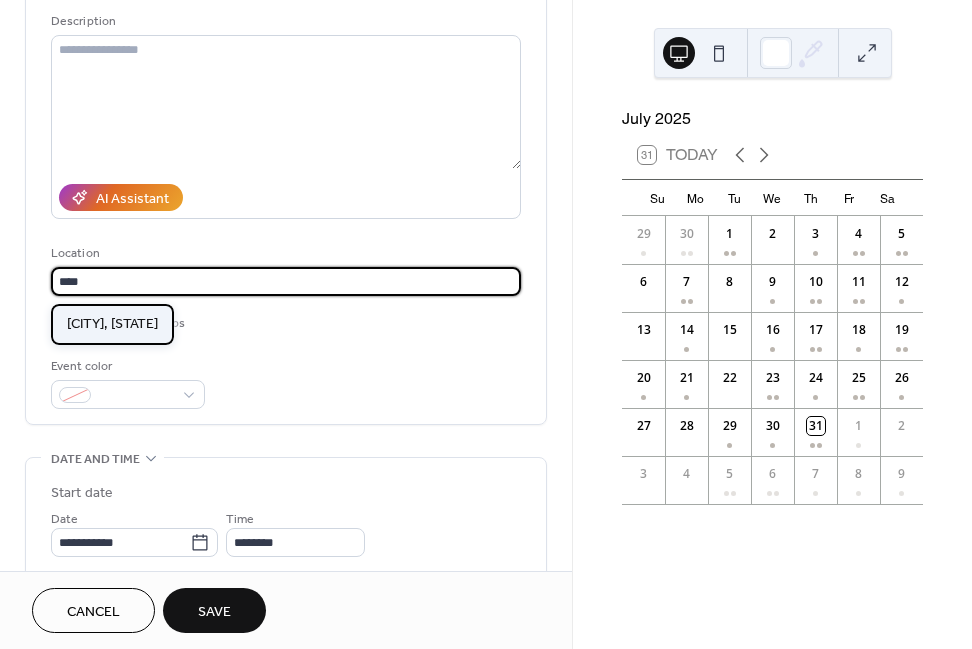 click on "[CITY], [STATE]" at bounding box center (112, 324) 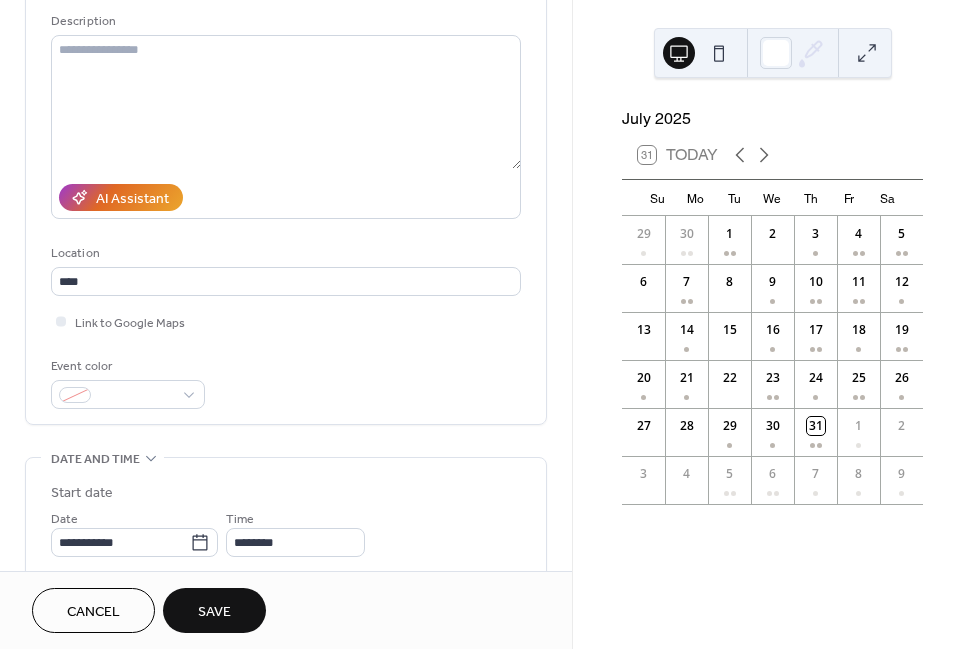type on "*********" 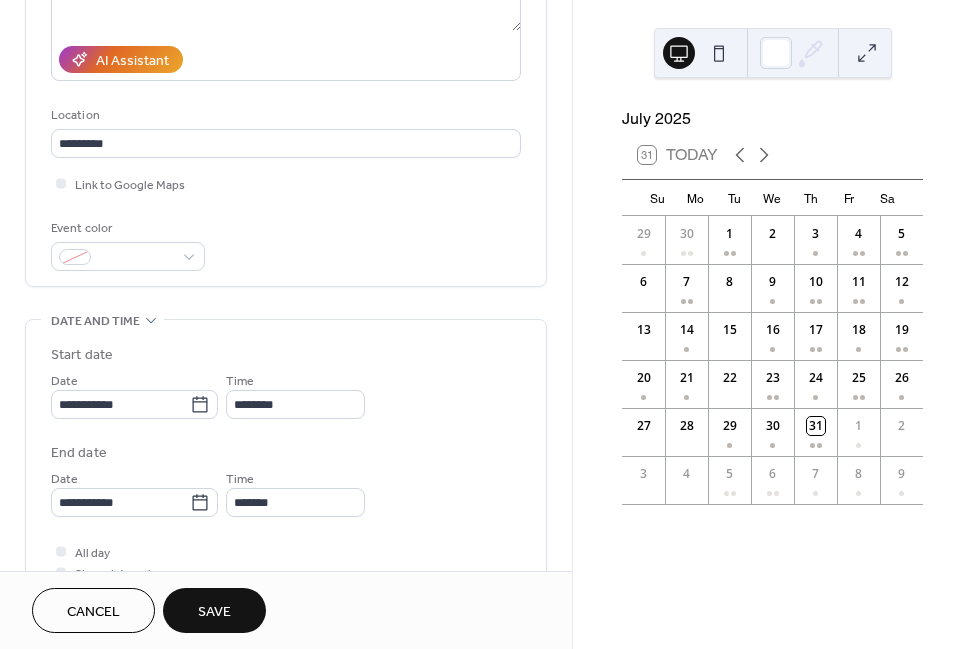 scroll, scrollTop: 389, scrollLeft: 0, axis: vertical 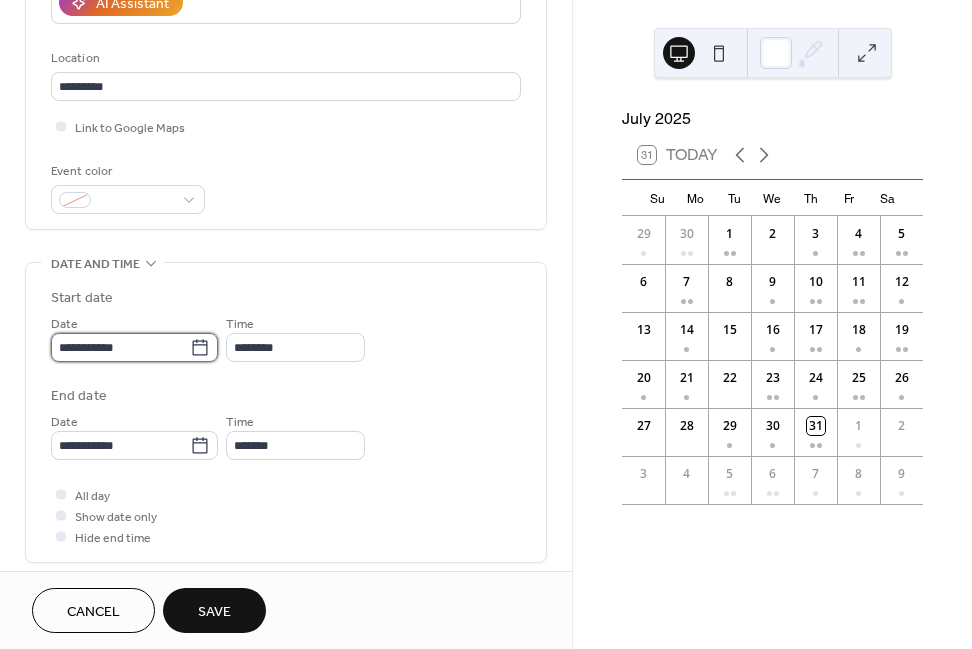 click on "**********" at bounding box center (120, 347) 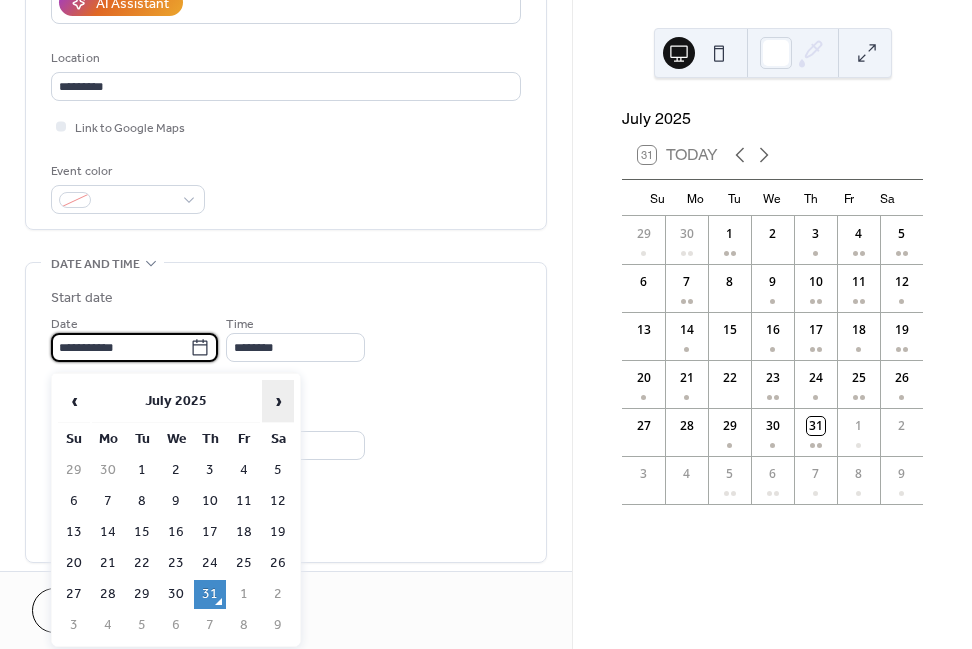 click on "›" at bounding box center (278, 401) 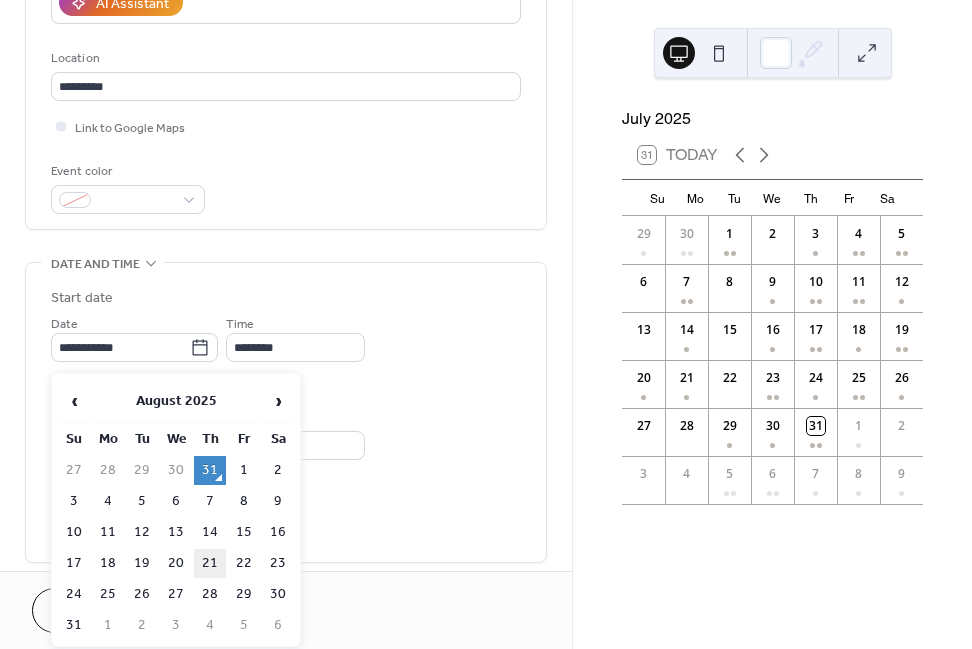 click on "21" at bounding box center (210, 563) 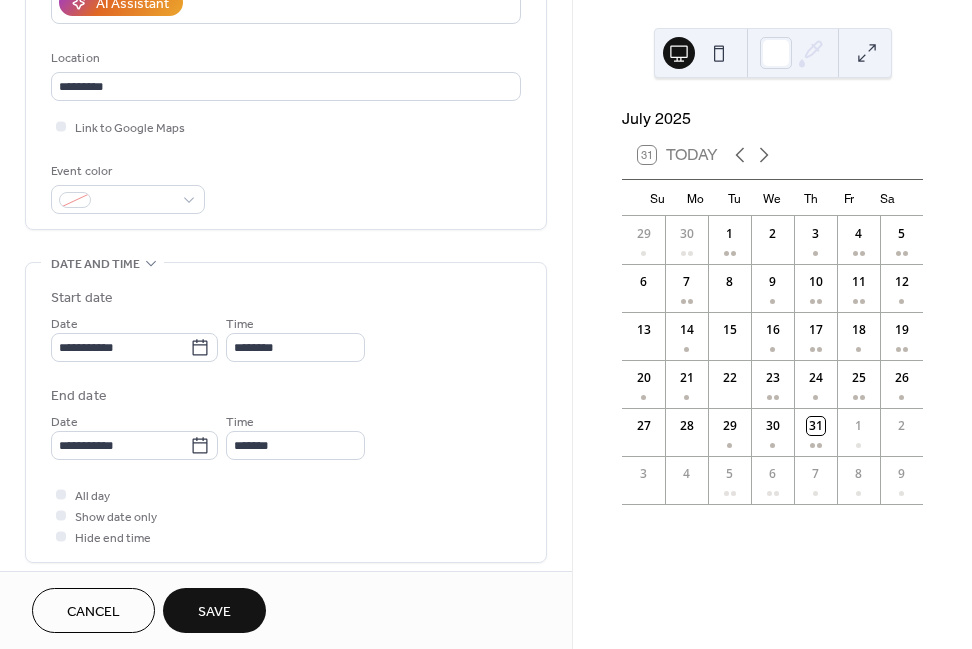 type on "**********" 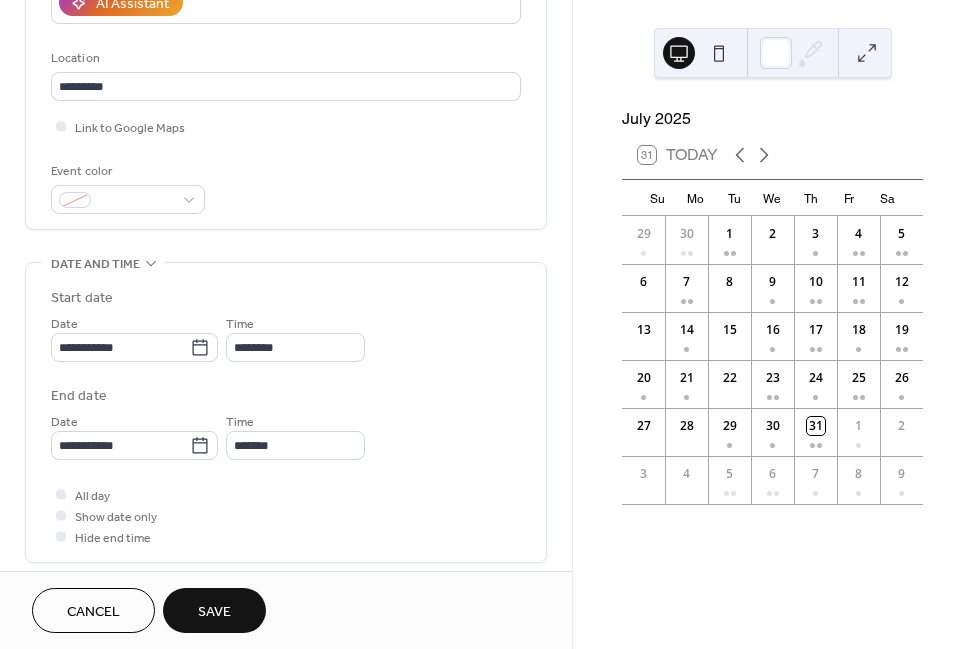 type on "**********" 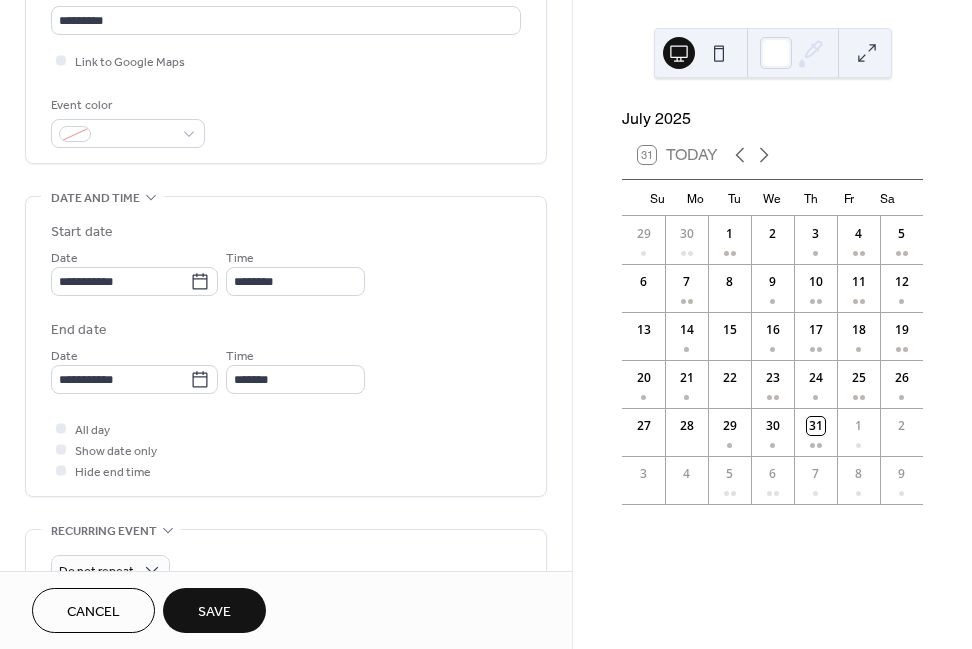 scroll, scrollTop: 465, scrollLeft: 0, axis: vertical 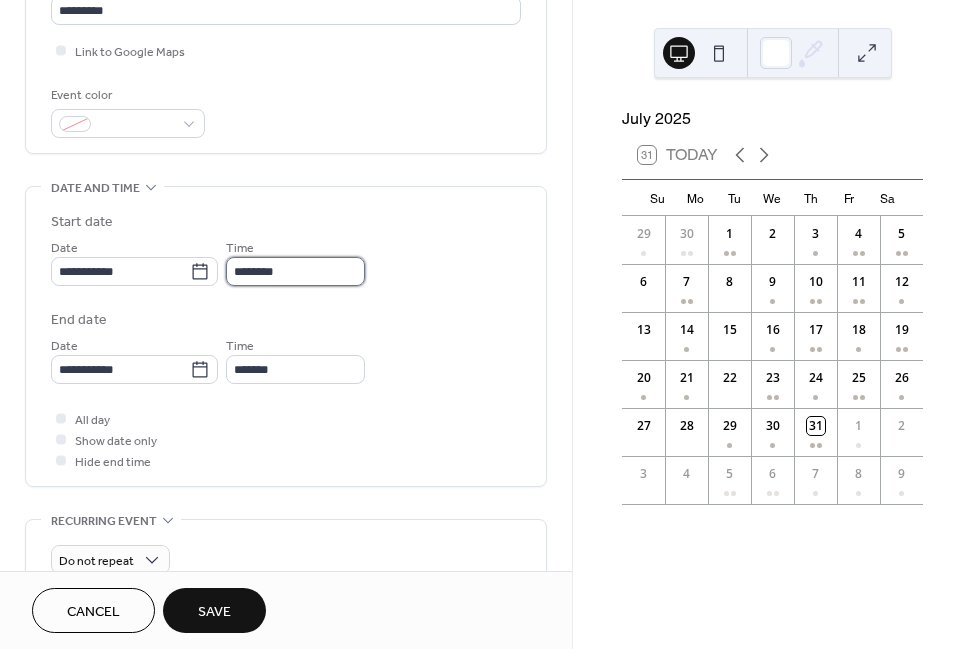 click on "********" at bounding box center (295, 271) 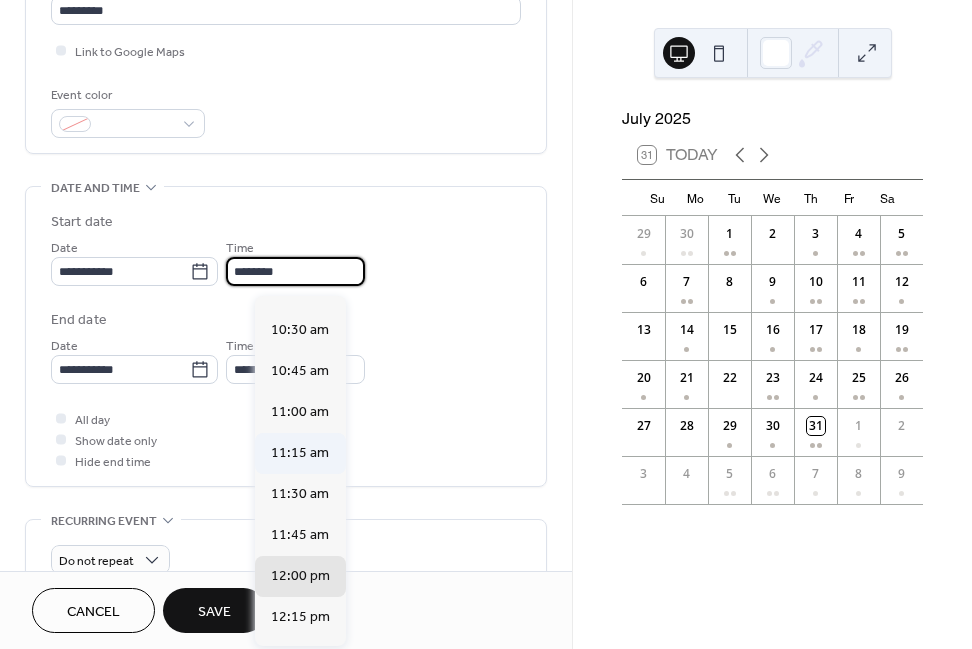 scroll, scrollTop: 1706, scrollLeft: 0, axis: vertical 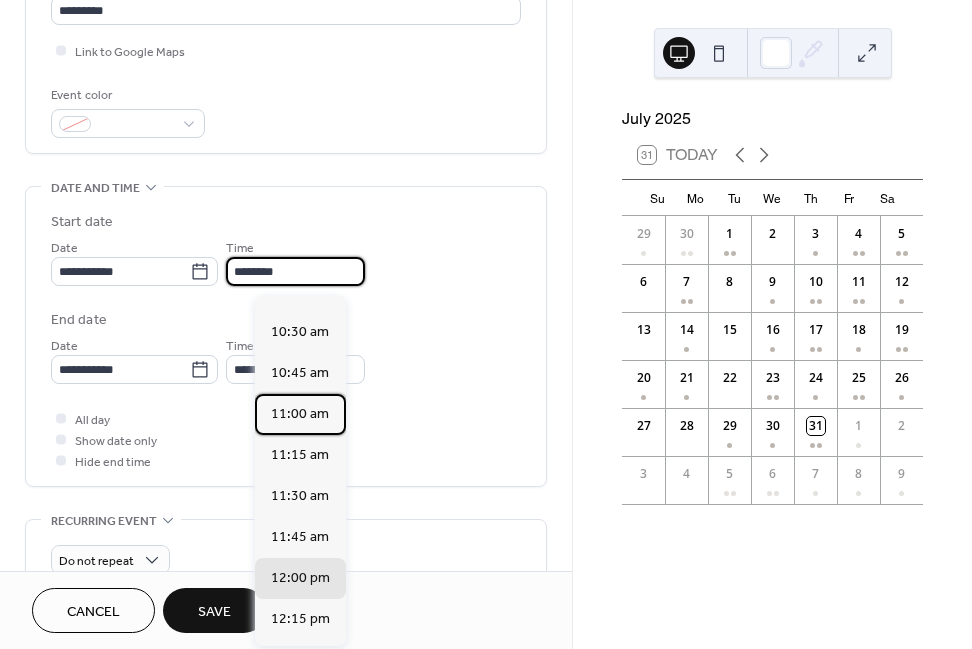 click on "11:00 am" at bounding box center [300, 414] 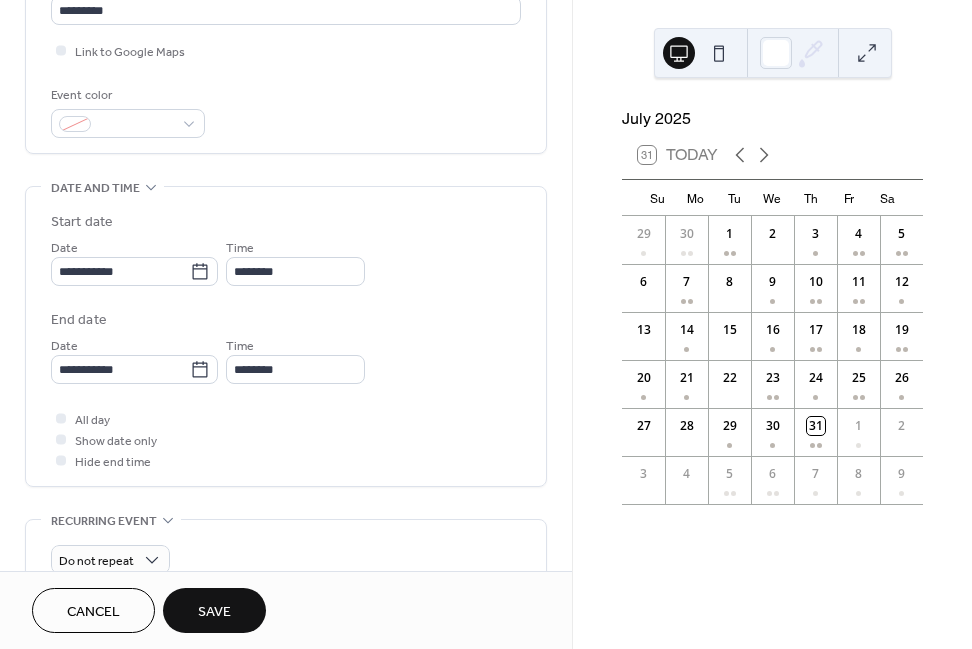 type on "********" 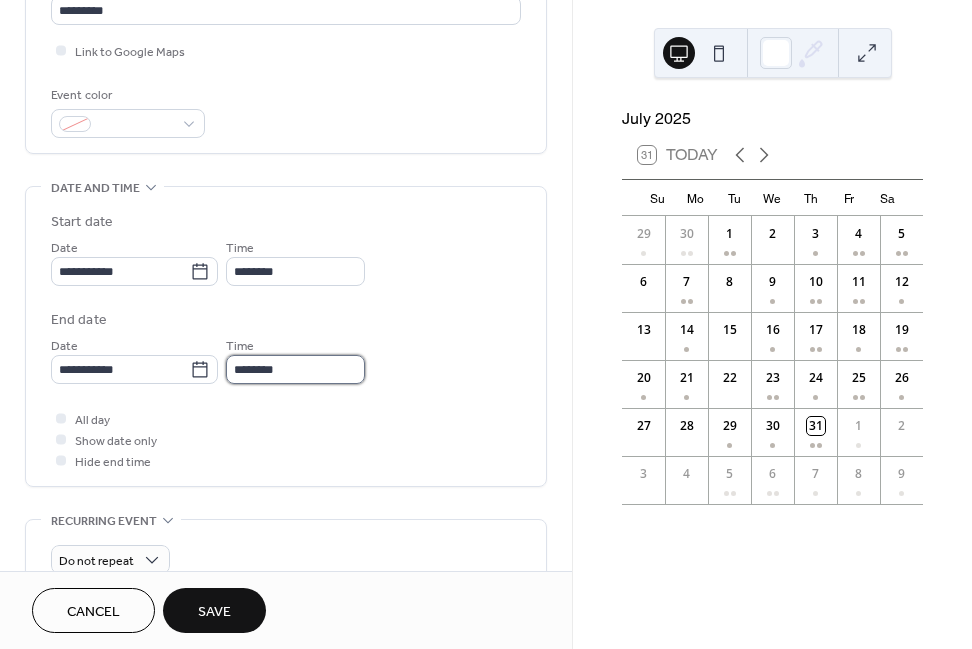 click on "********" at bounding box center (295, 369) 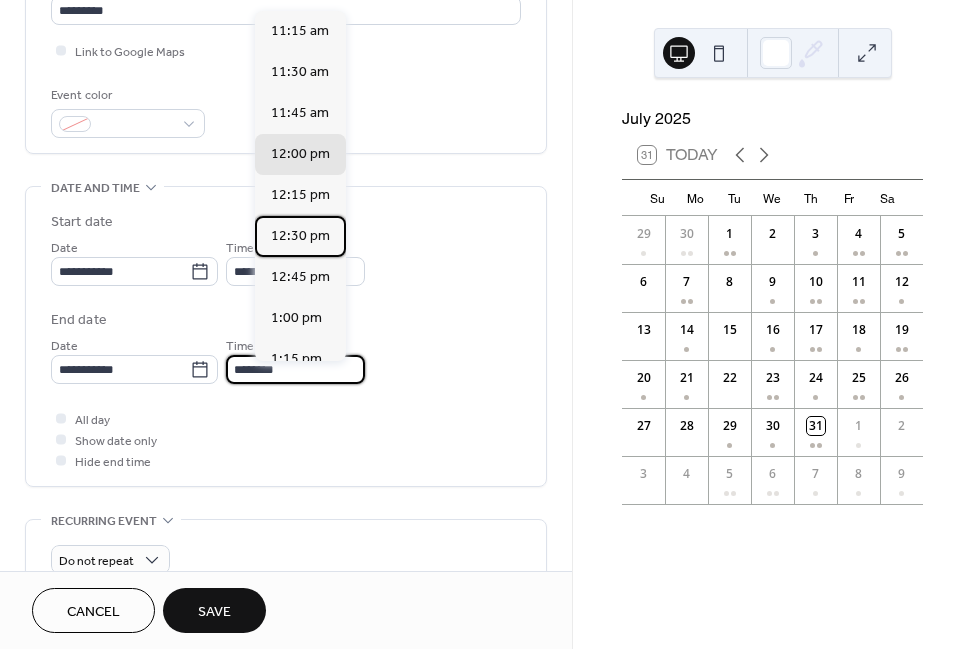 drag, startPoint x: 312, startPoint y: 233, endPoint x: 289, endPoint y: 530, distance: 297.88925 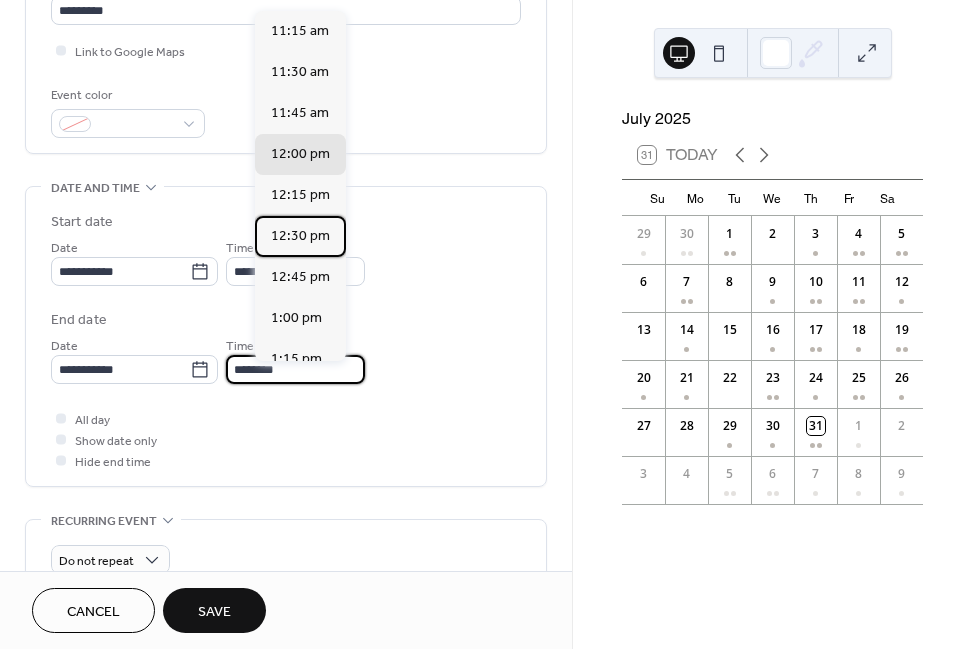 click on "12:30 pm" at bounding box center (300, 236) 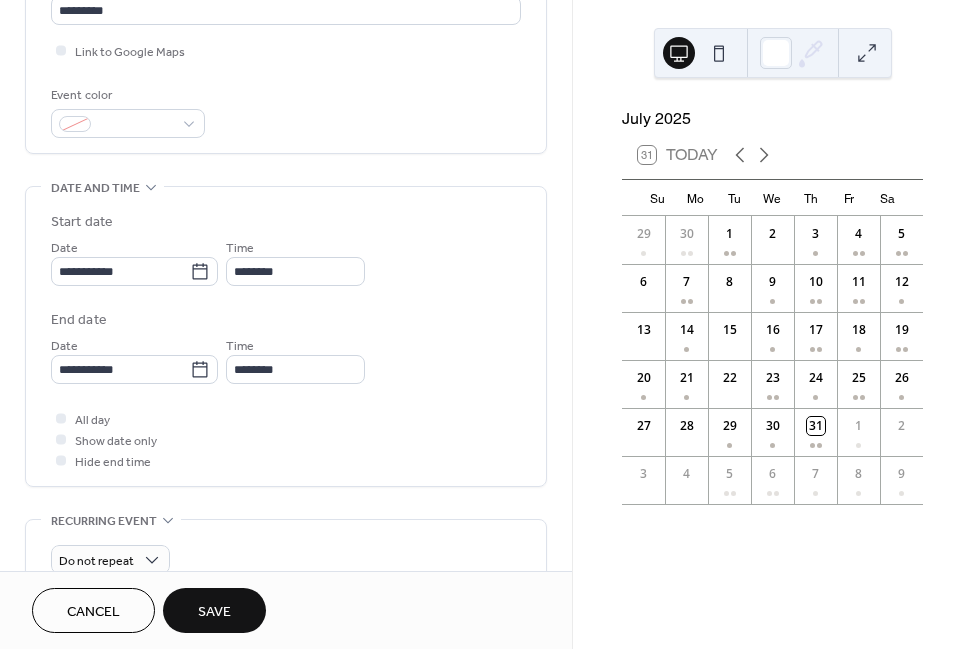 type on "********" 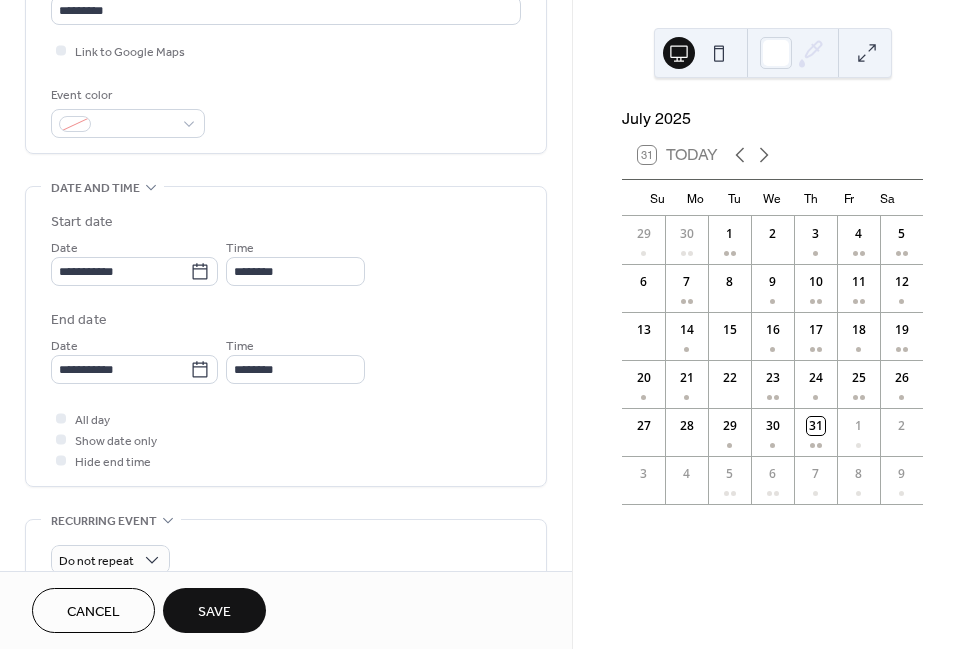 click on "Save" at bounding box center [214, 610] 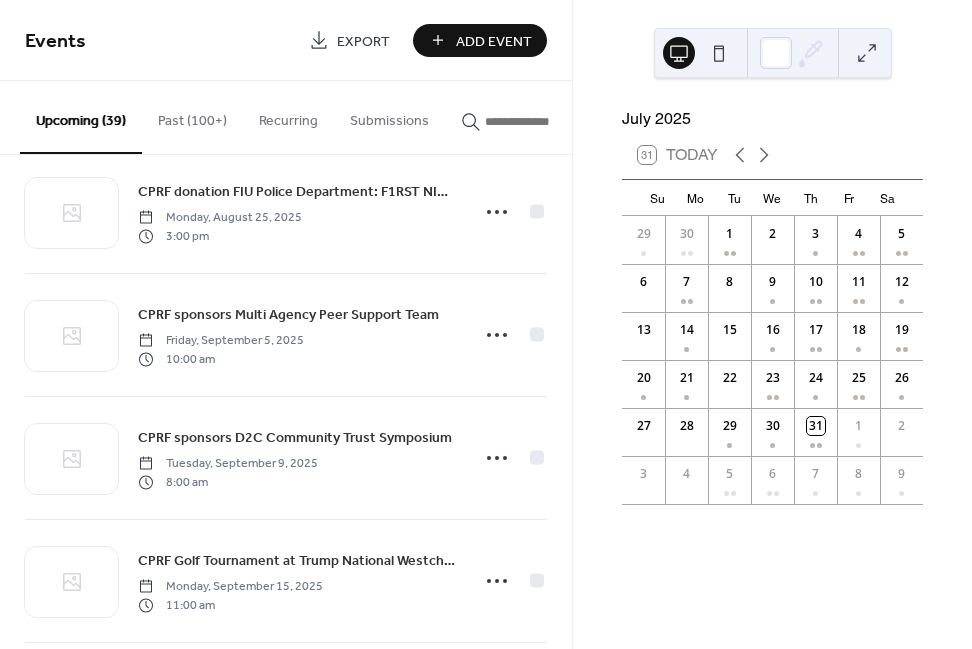 scroll, scrollTop: 2313, scrollLeft: 0, axis: vertical 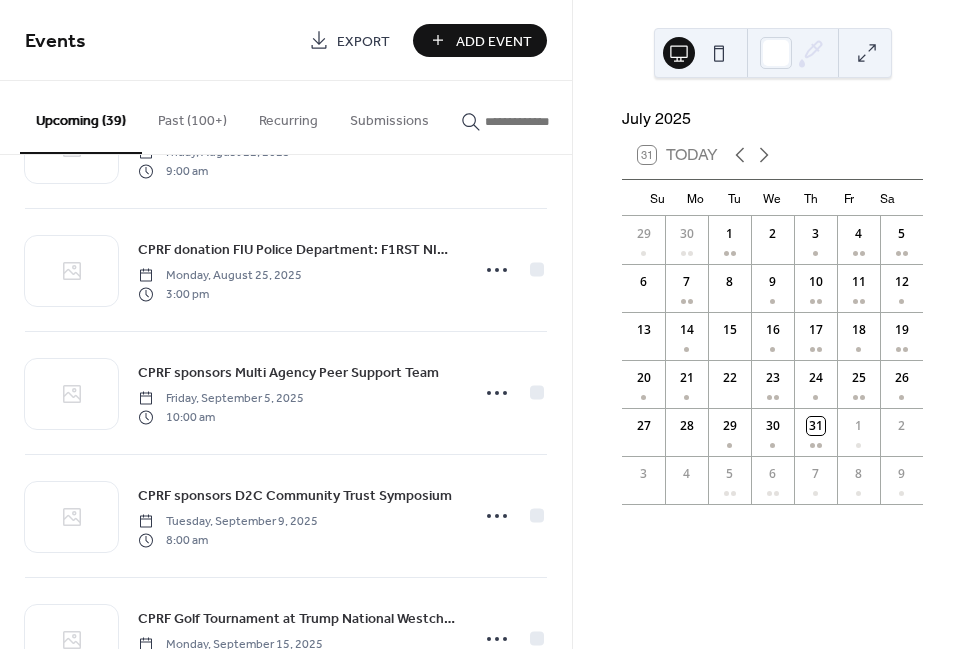 click on "Add Event" at bounding box center [494, 41] 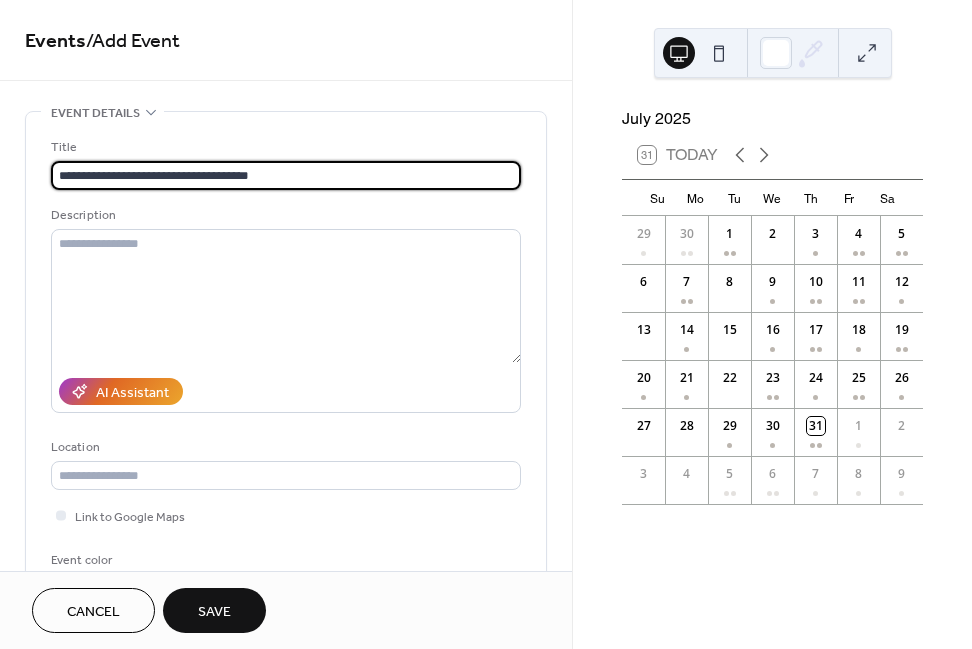 type on "**********" 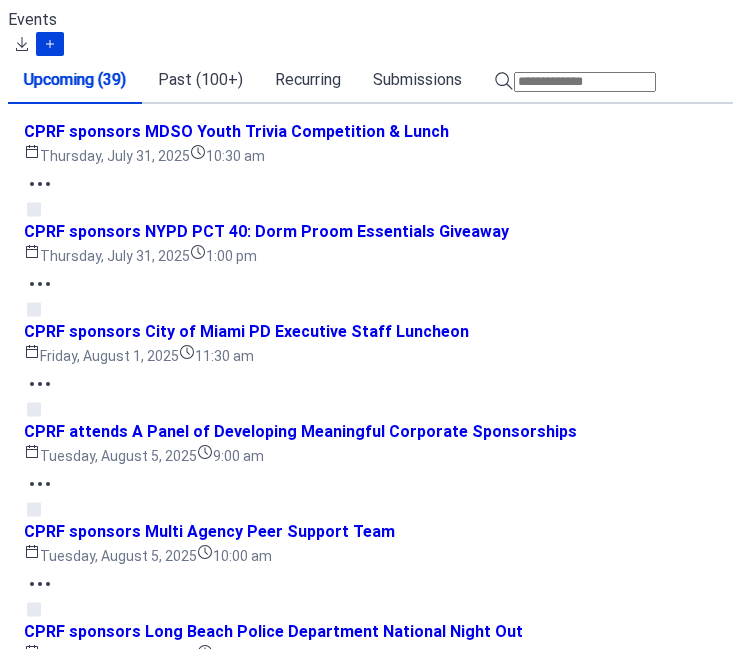 scroll, scrollTop: 0, scrollLeft: 0, axis: both 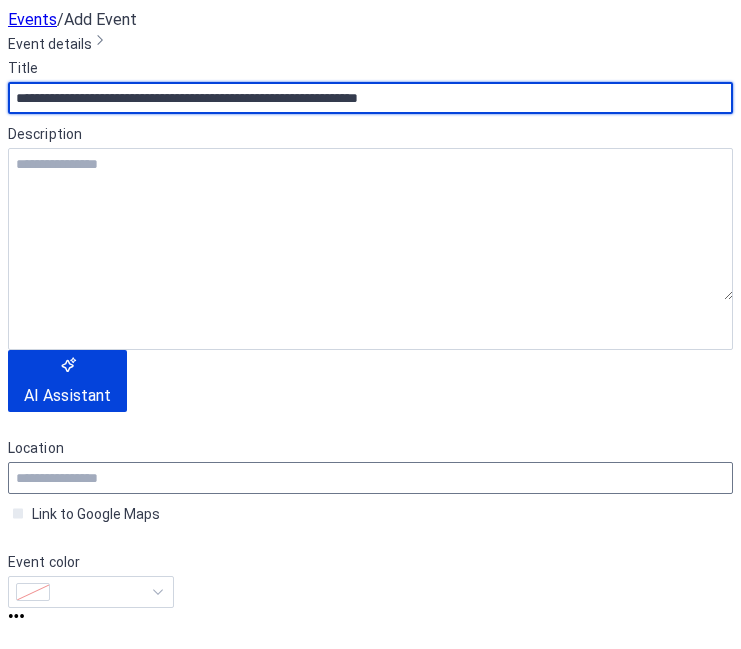type on "**********" 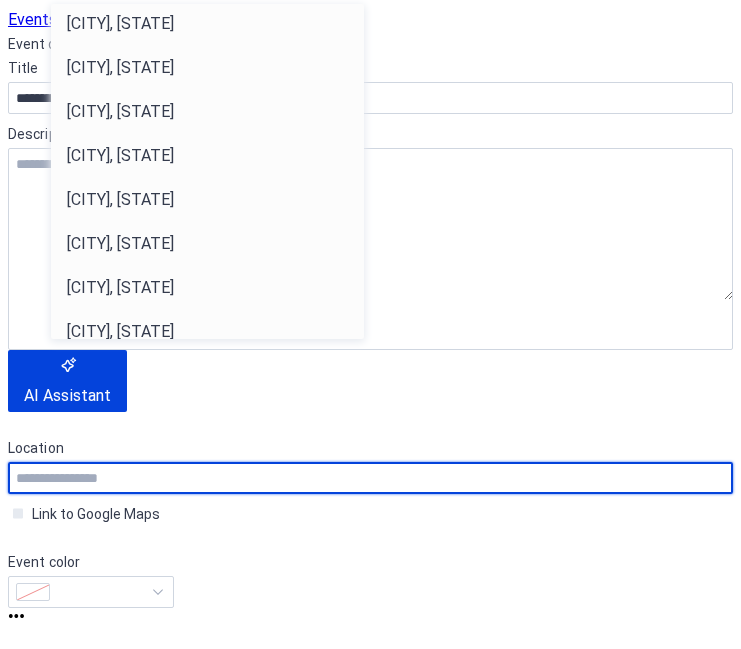 click at bounding box center [370, 478] 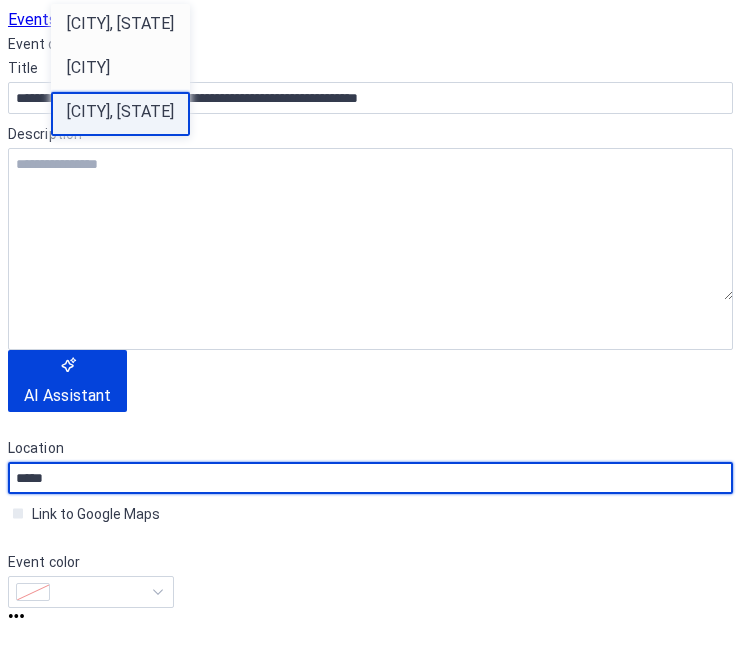 click on "[CITY], [STATE]" at bounding box center (116, 106) 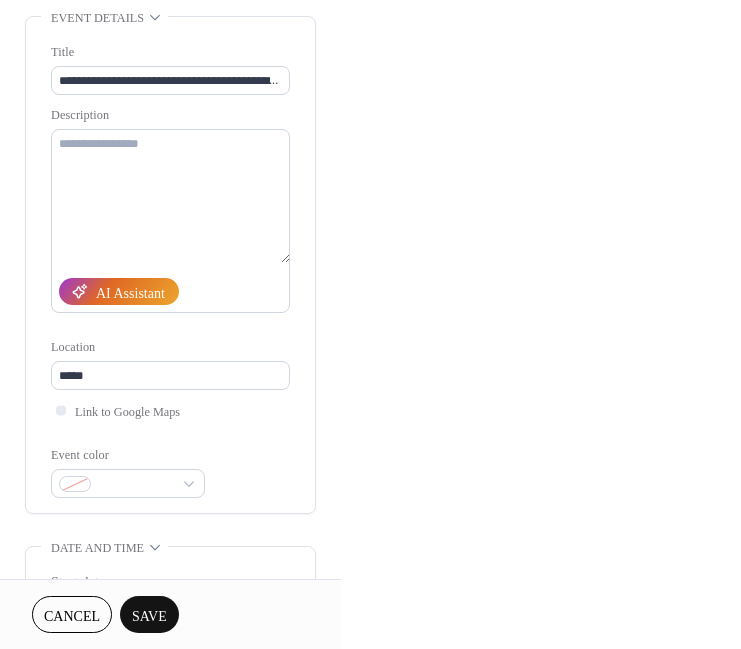 type on "**********" 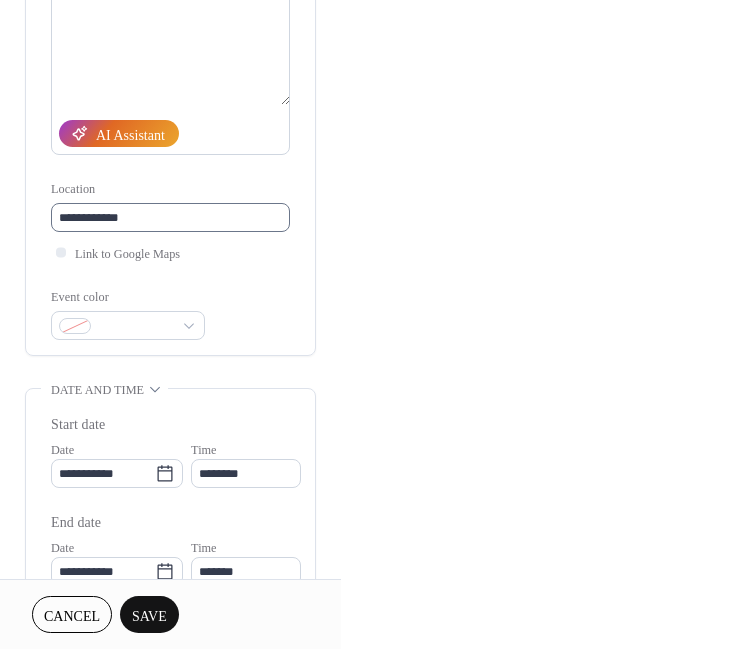 scroll, scrollTop: 279, scrollLeft: 0, axis: vertical 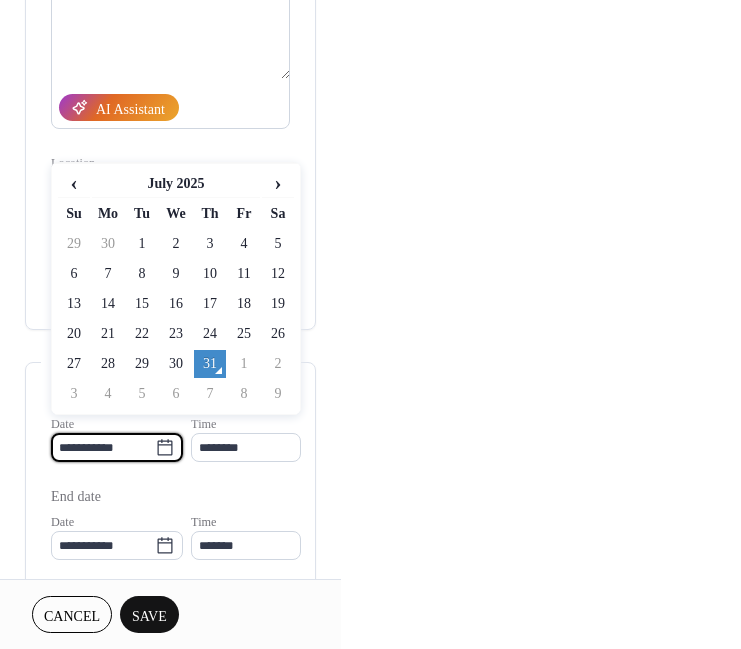click on "**********" at bounding box center (103, 447) 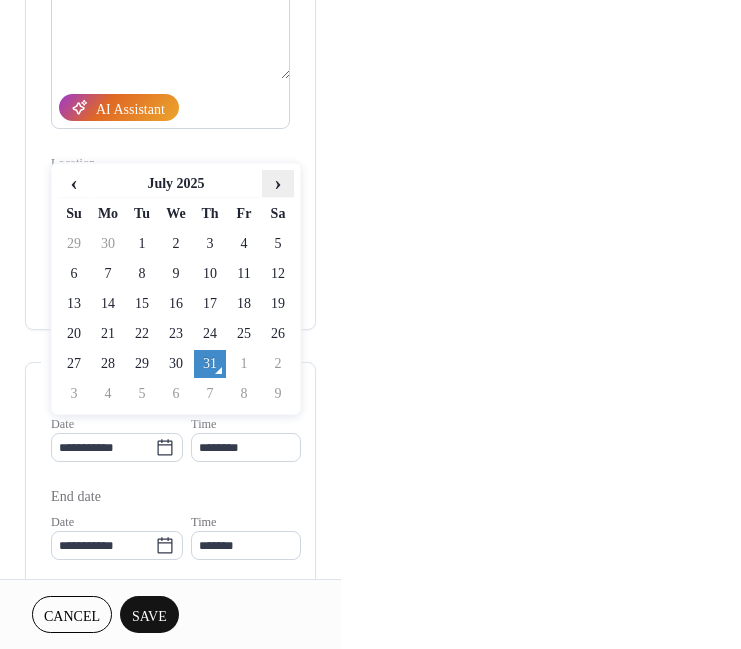 click on "›" at bounding box center [278, 183] 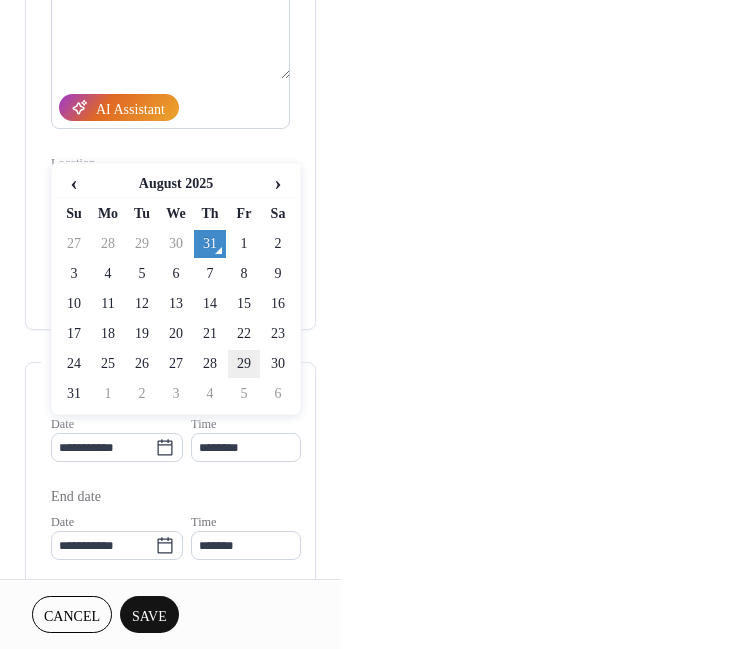 click on "29" at bounding box center (244, 364) 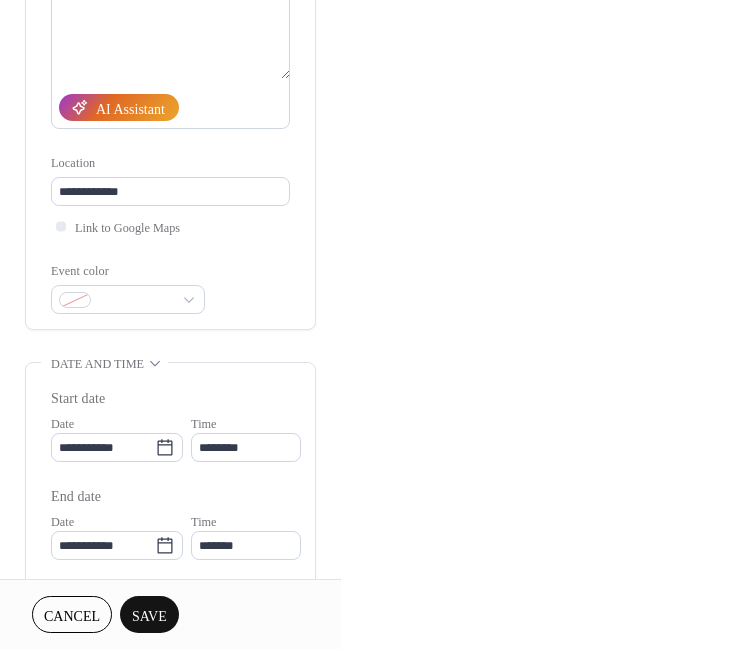 type on "**********" 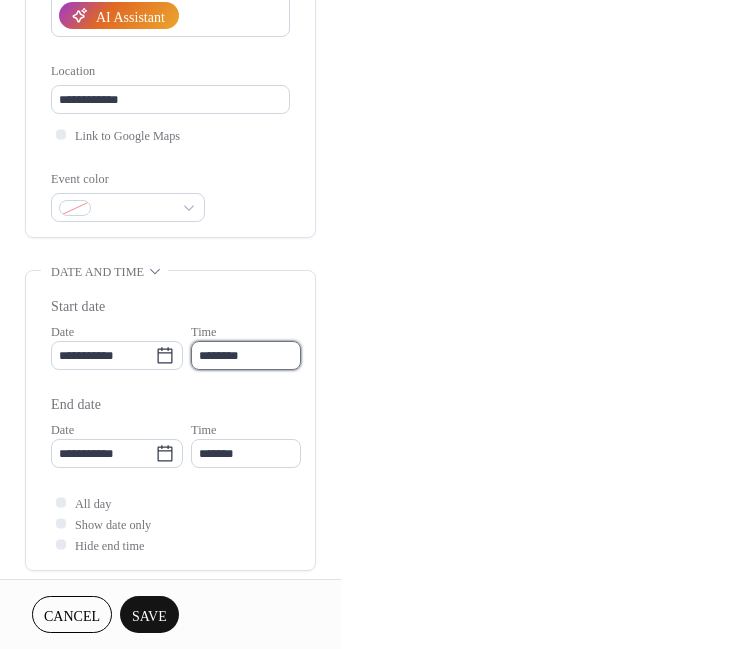 click on "********" at bounding box center [246, 355] 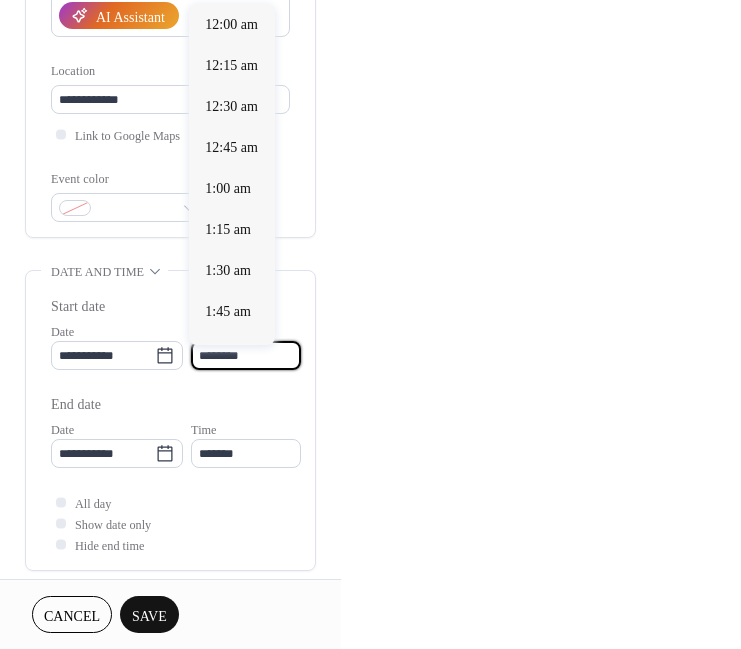 scroll, scrollTop: 1968, scrollLeft: 0, axis: vertical 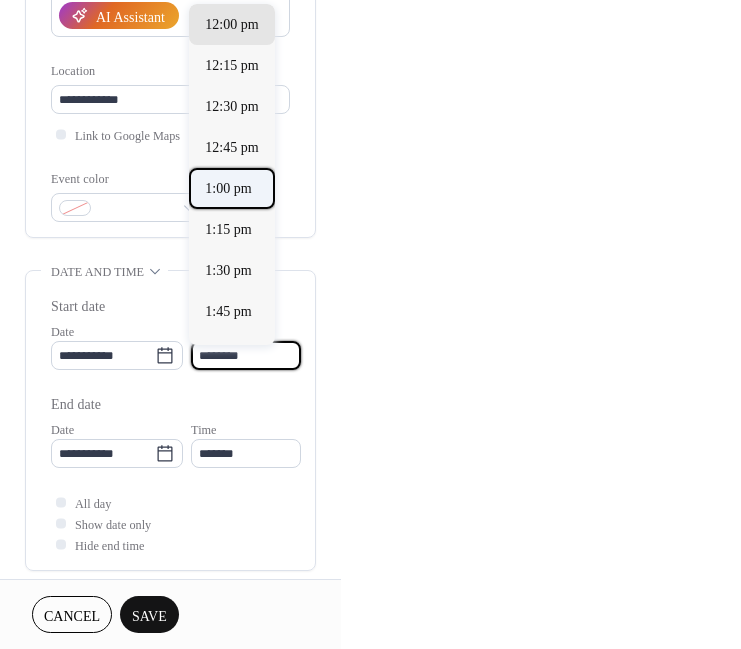 click on "1:00 pm" at bounding box center [228, 188] 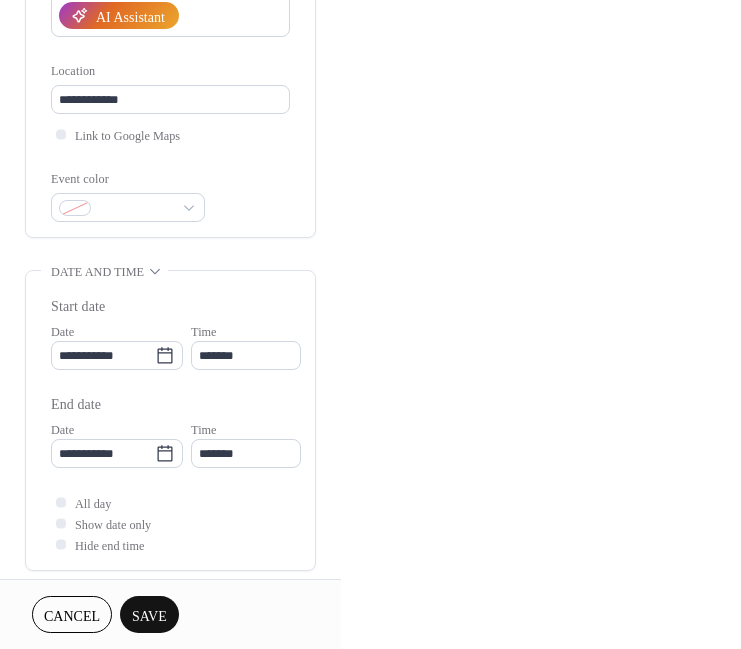 type on "*******" 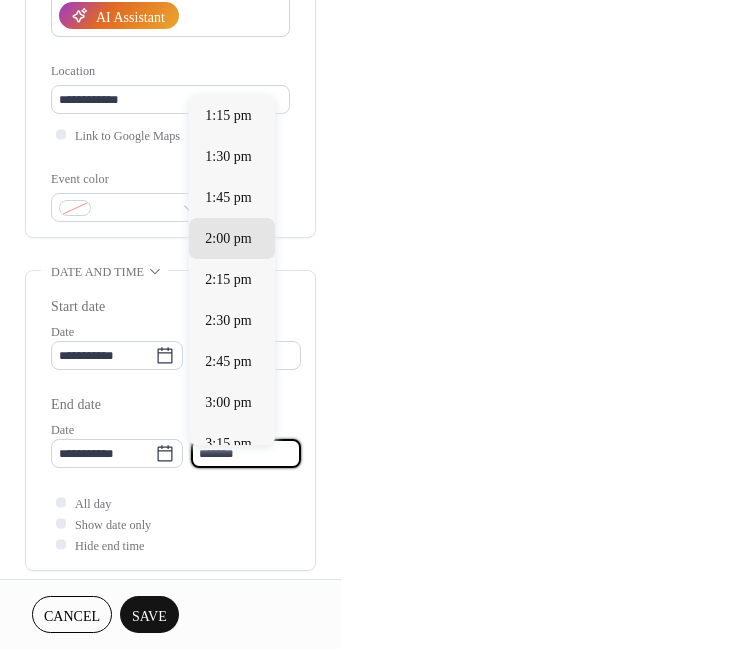 click on "*******" at bounding box center [246, 453] 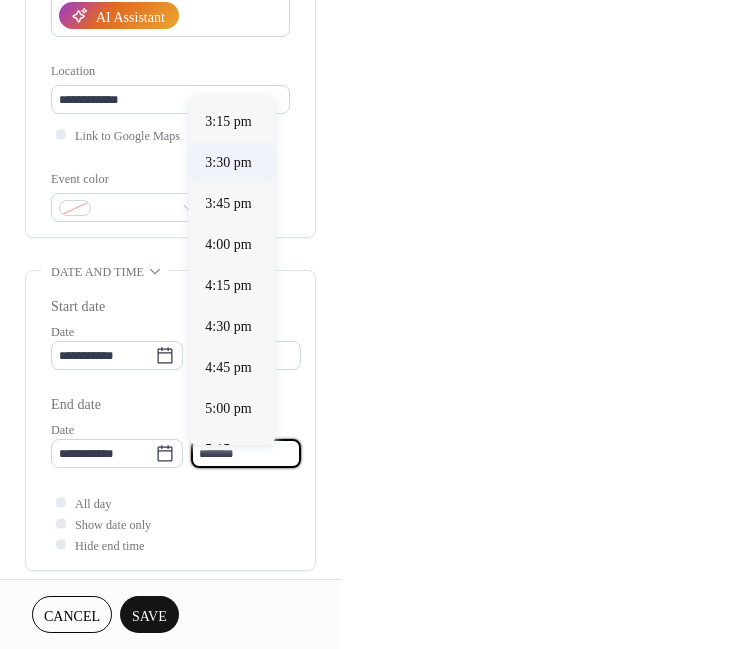 scroll, scrollTop: 320, scrollLeft: 0, axis: vertical 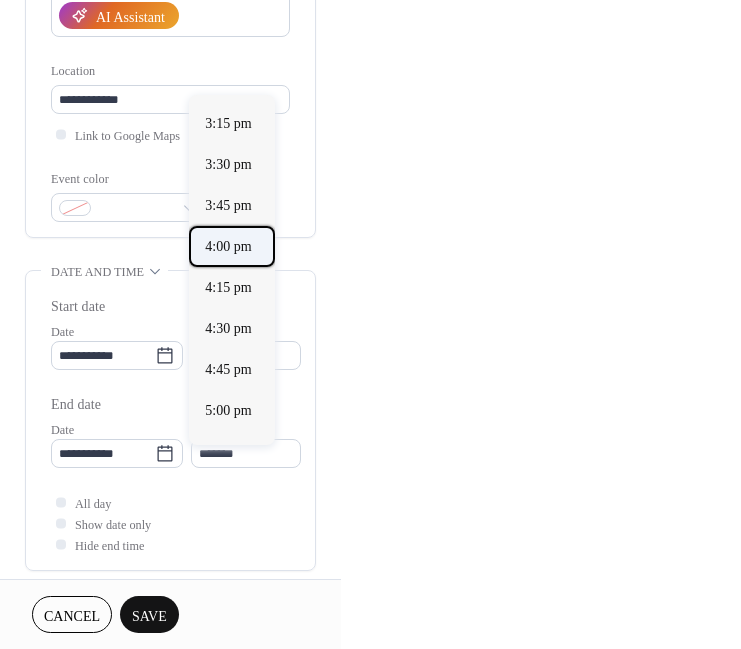 click on "4:00 pm" at bounding box center (231, 246) 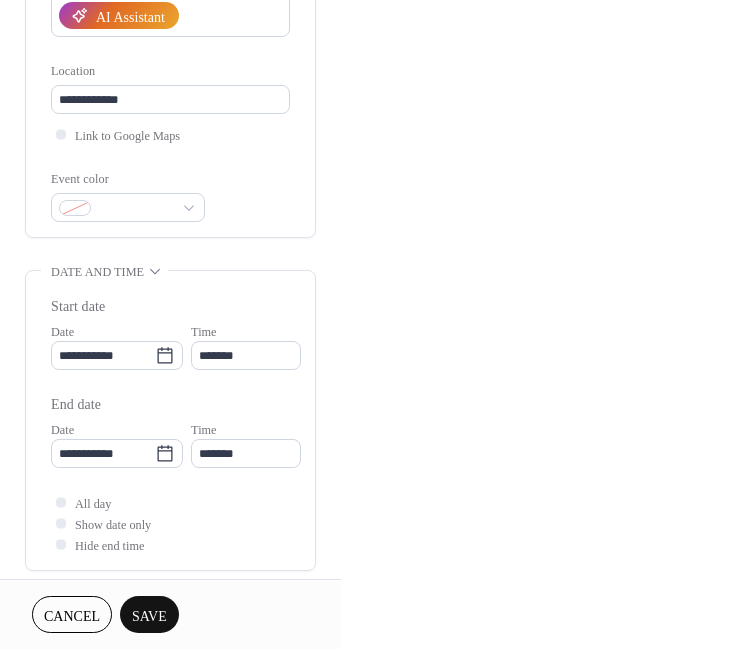 type on "*******" 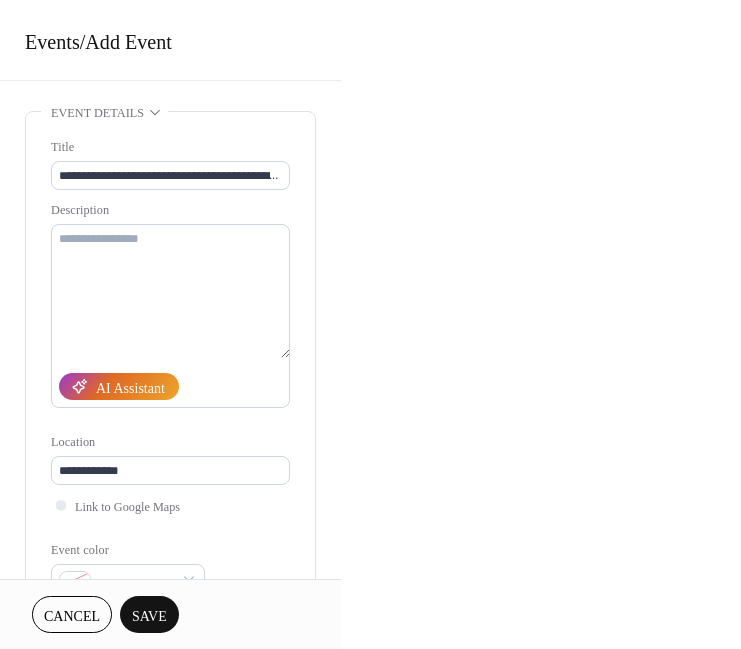 click on "Save" at bounding box center [149, 616] 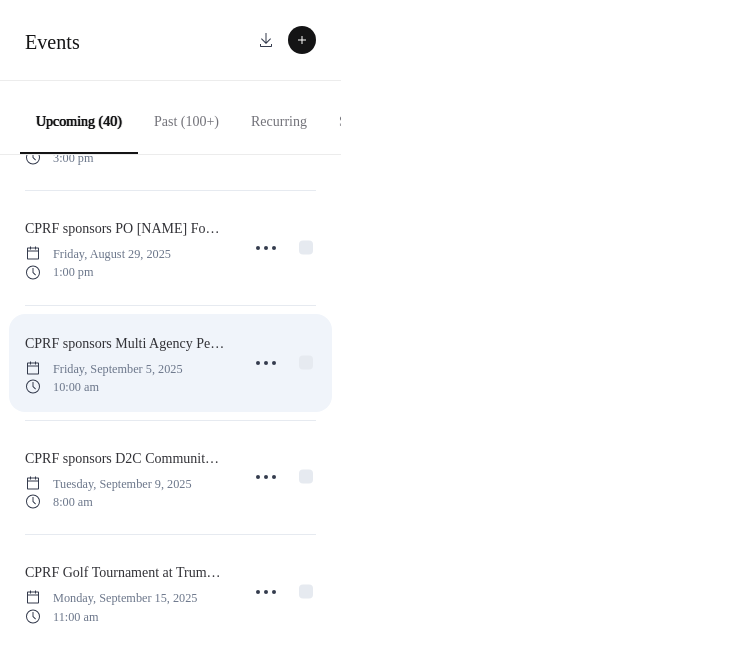 scroll, scrollTop: 2288, scrollLeft: 0, axis: vertical 